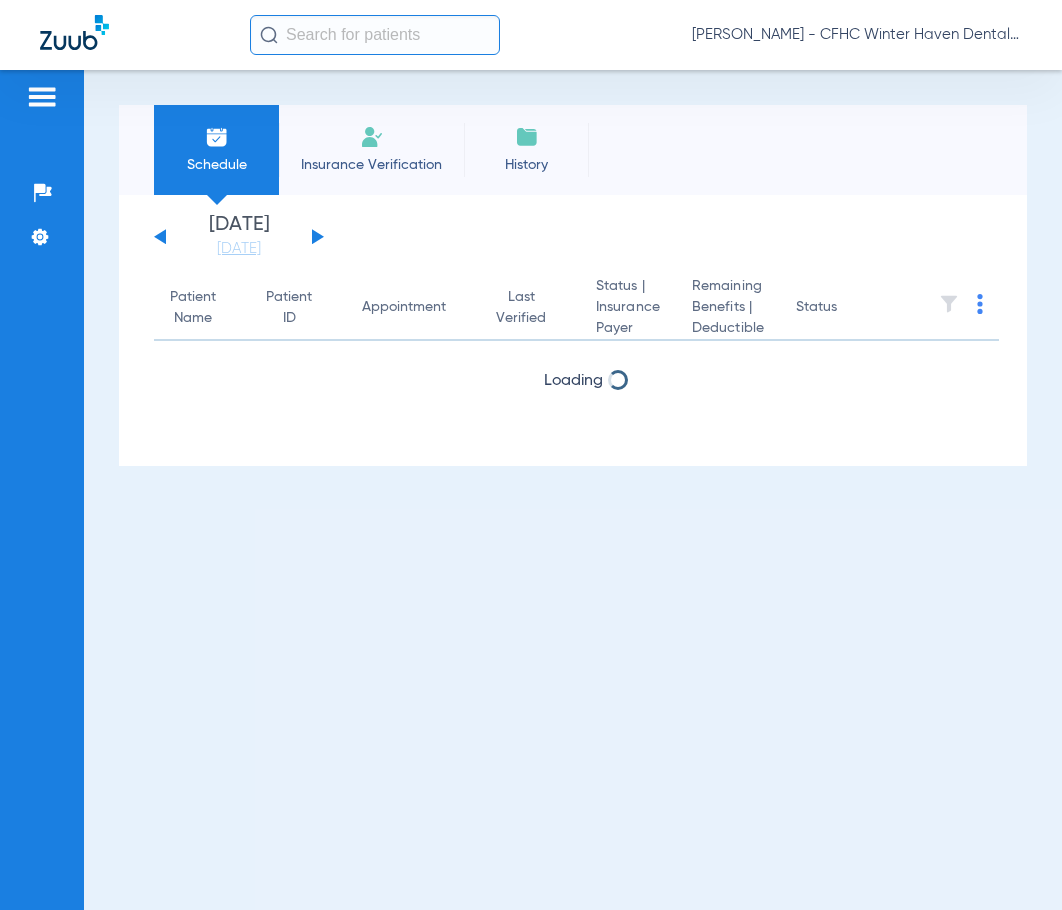 scroll, scrollTop: 0, scrollLeft: 0, axis: both 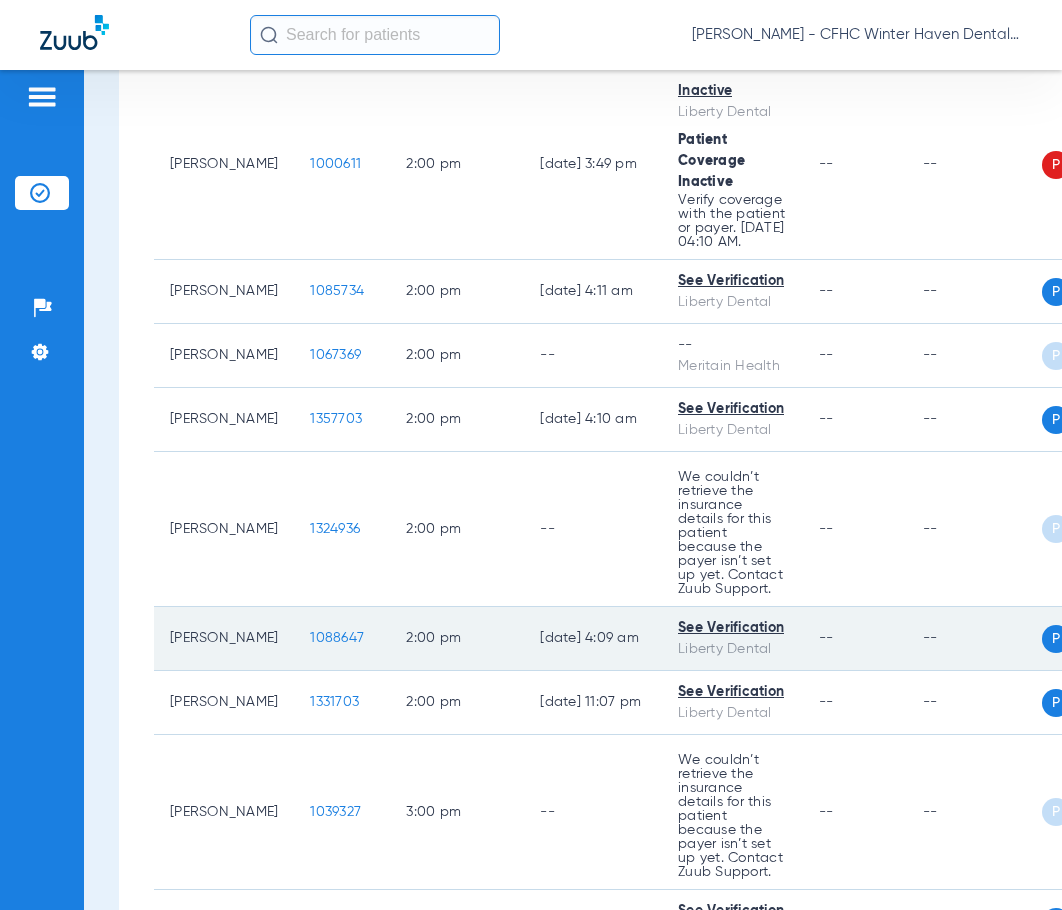 click on "1088647" 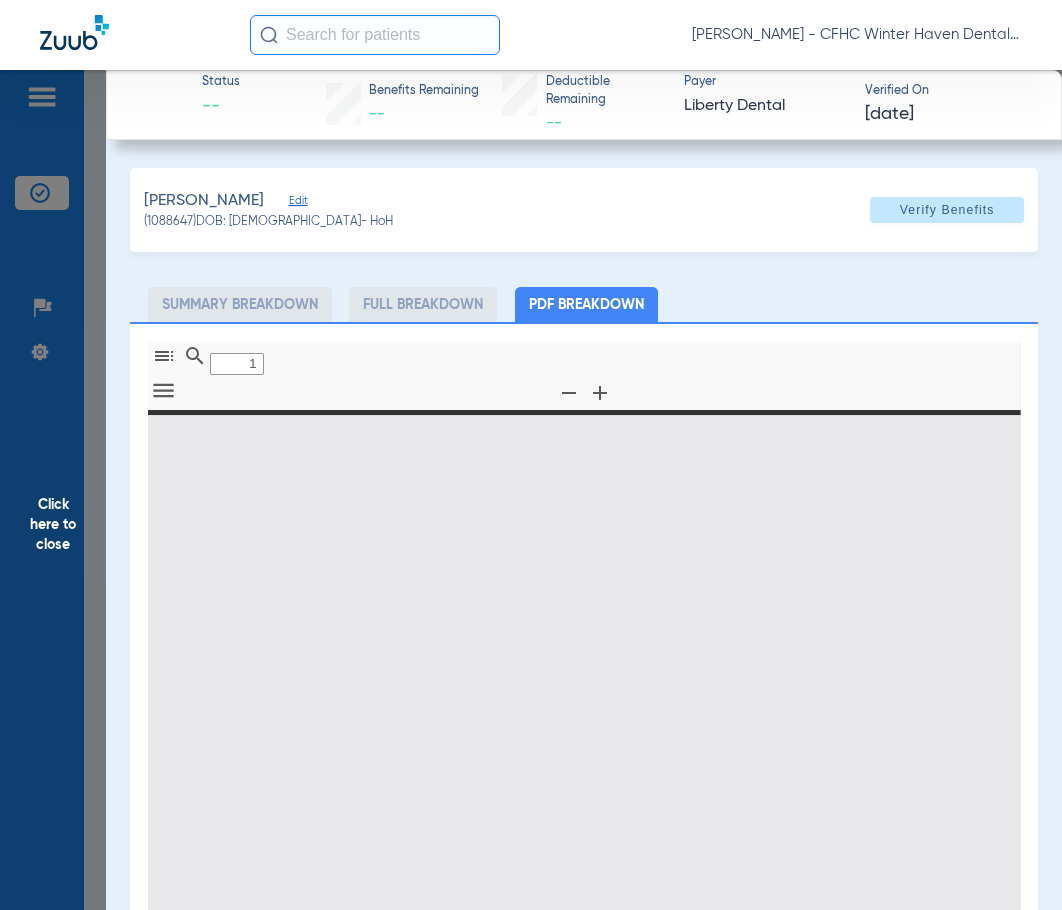 type on "0" 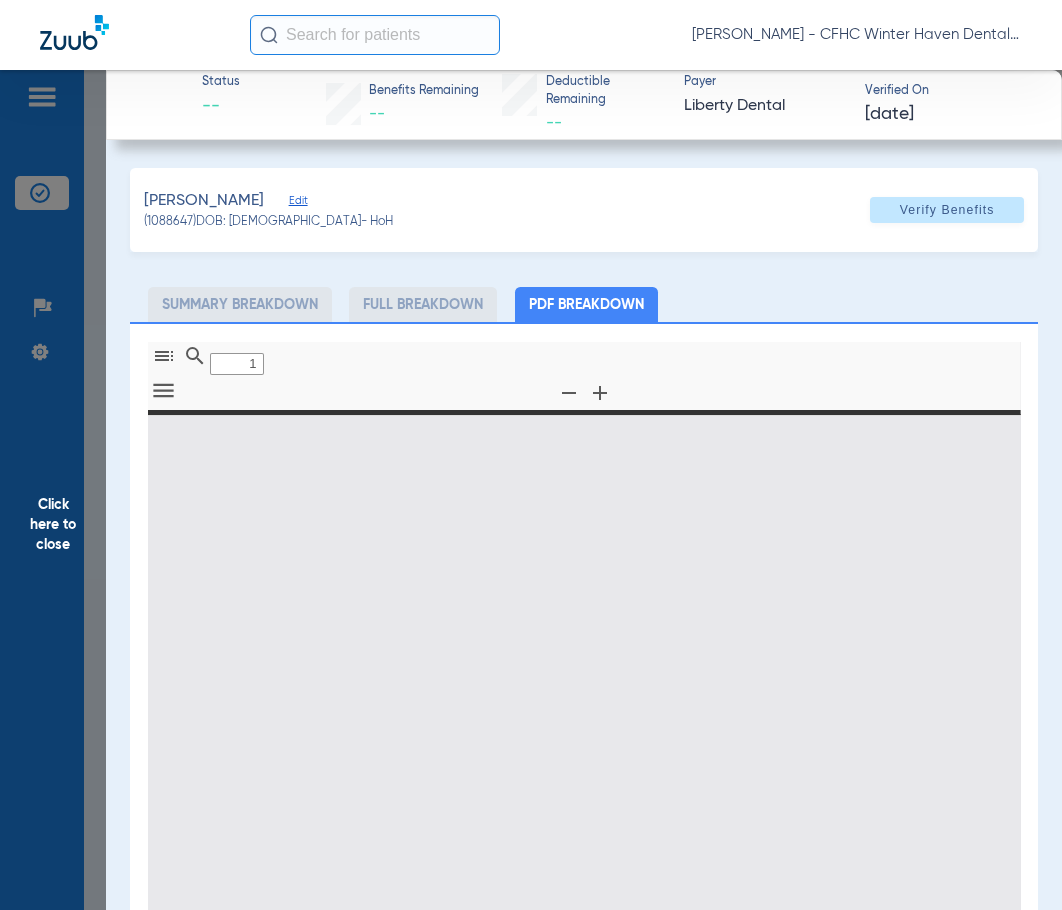 select on "page-width" 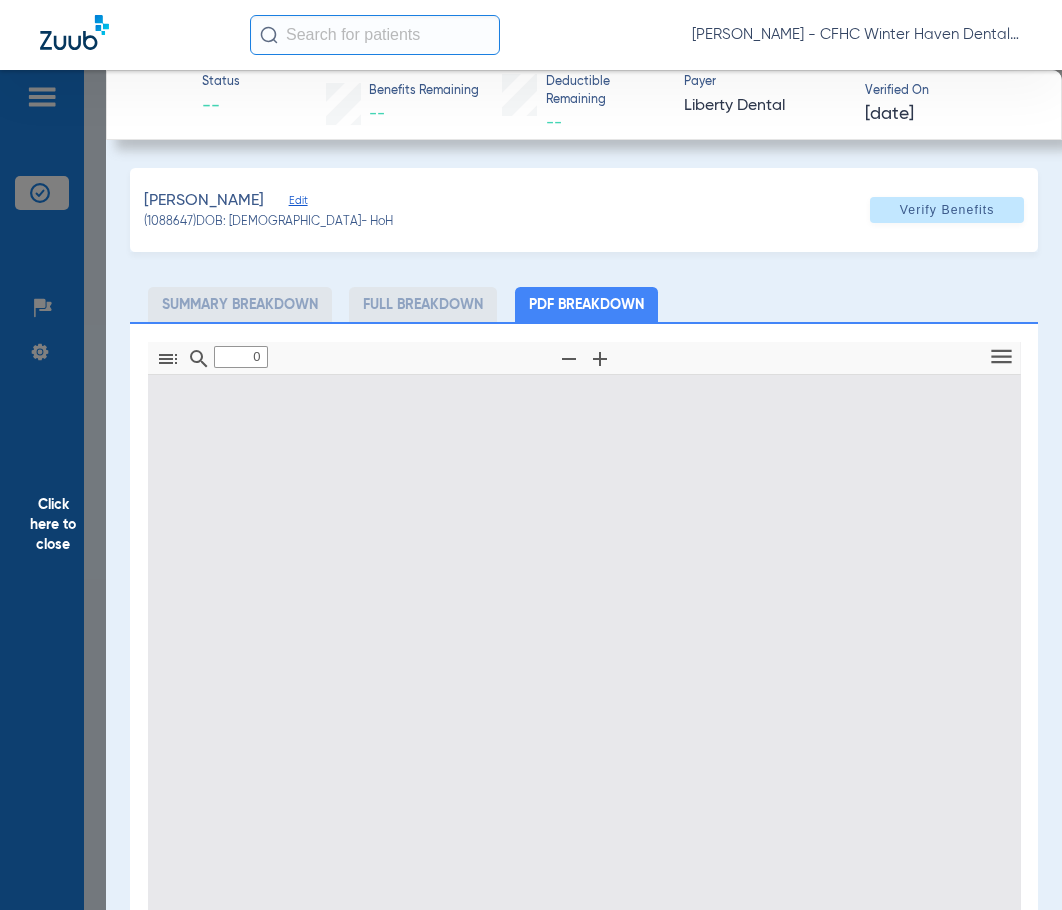 type on "1" 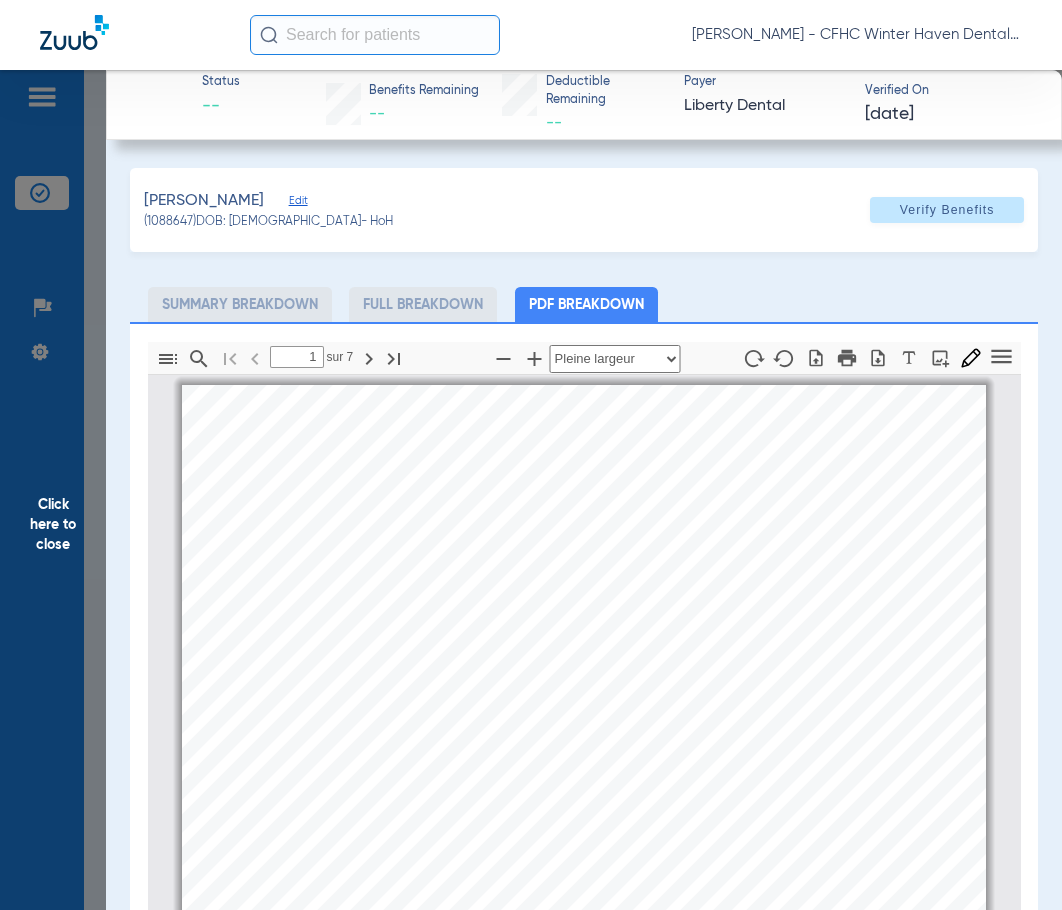 scroll, scrollTop: 10, scrollLeft: 0, axis: vertical 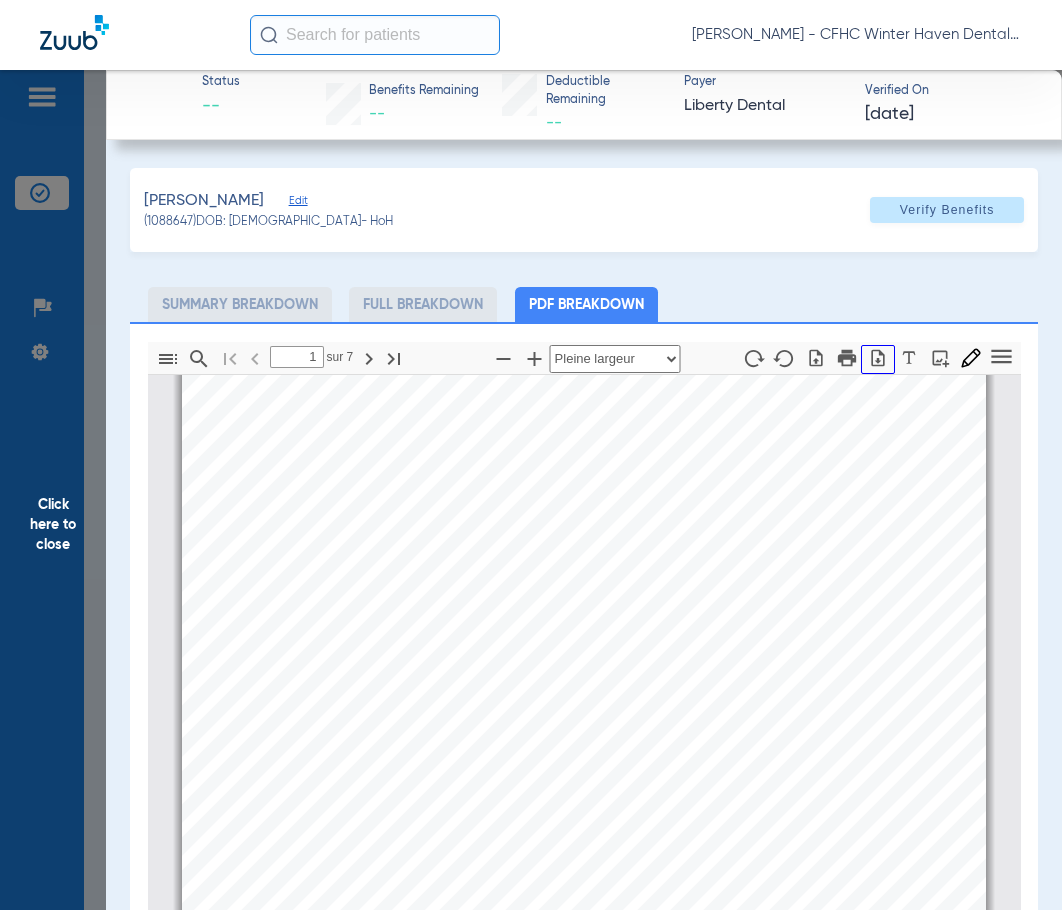 click 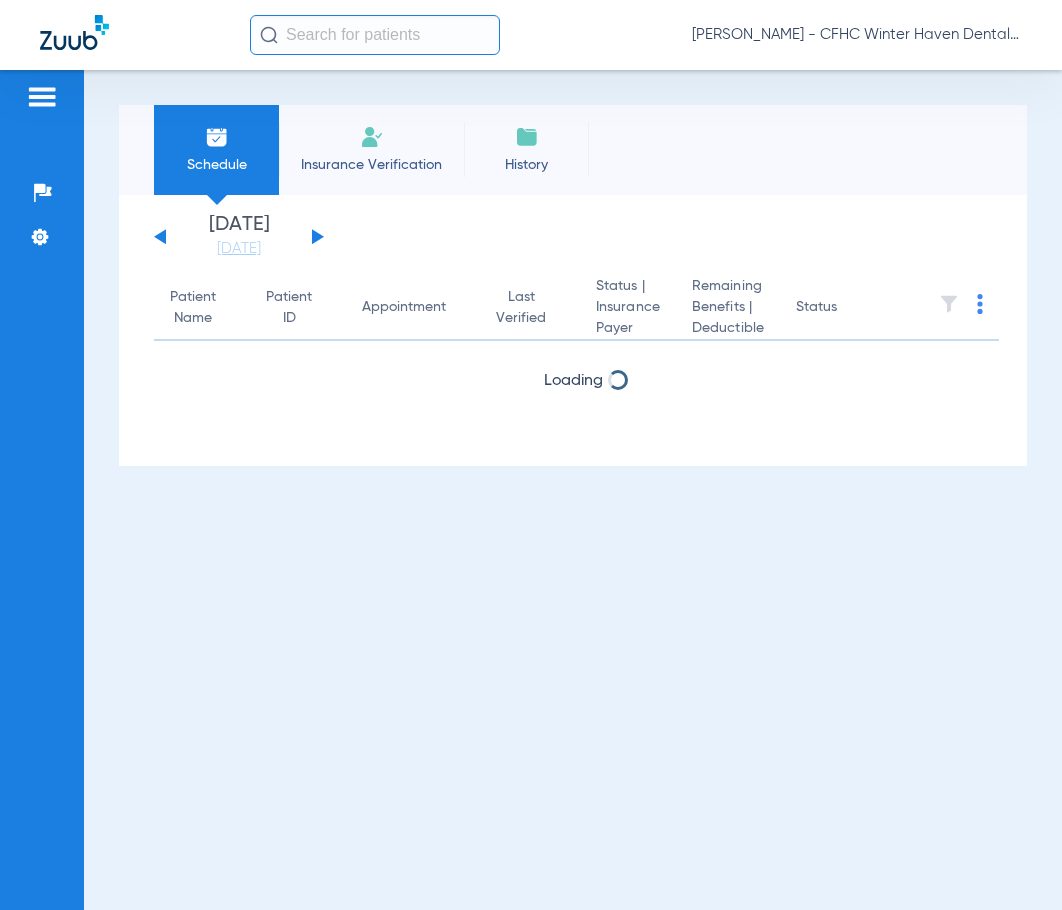 scroll, scrollTop: 0, scrollLeft: 0, axis: both 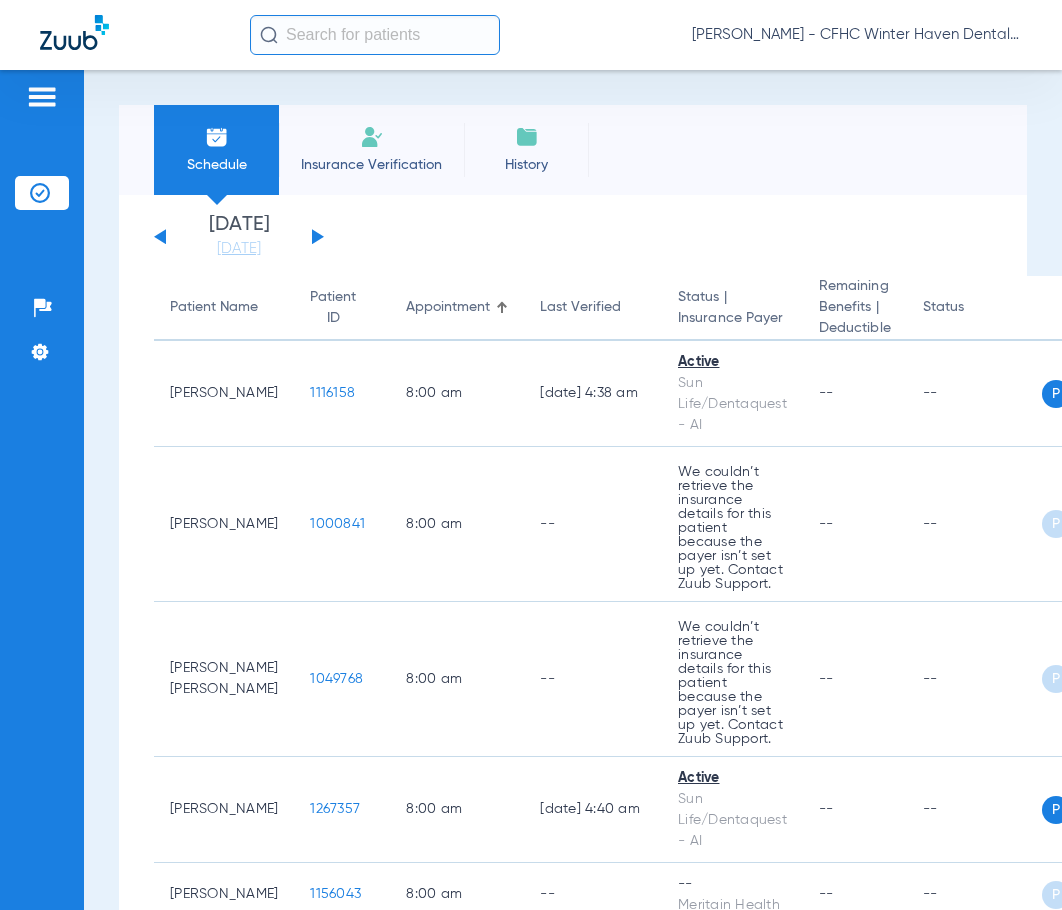 click on "Schedule Insurance Verification History  Last Appt. Sync Time:   Today - 02:10 PM   Sunday   05-11-2025   Monday   05-12-2025   Tuesday   05-13-2025   Wednesday   05-14-2025   Thursday   05-15-2025   Friday   05-16-2025   Saturday   05-17-2025   Sunday   05-18-2025   Monday   05-19-2025   Tuesday   05-20-2025   Wednesday   05-21-2025   Thursday   05-22-2025   Friday   05-23-2025   Saturday   05-24-2025   Sunday   05-25-2025   Monday   05-26-2025   Tuesday   05-27-2025   Wednesday   05-28-2025   Thursday   05-29-2025   Friday   05-30-2025   Saturday   05-31-2025   Sunday   06-01-2025   Monday   06-02-2025   Tuesday   06-03-2025   Wednesday   06-04-2025   Thursday   06-05-2025   Friday   06-06-2025   Saturday   06-07-2025   Sunday   06-08-2025   Monday   06-09-2025   Tuesday   06-10-2025   Wednesday   06-11-2025   Thursday   06-12-2025   Friday   06-13-2025   Saturday   06-14-2025   Sunday   06-15-2025   Monday   06-16-2025   Tuesday   06-17-2025   Wednesday   06-18-2025   Thursday   06-19-2025   Friday  Su Mo" at bounding box center (573, 490) 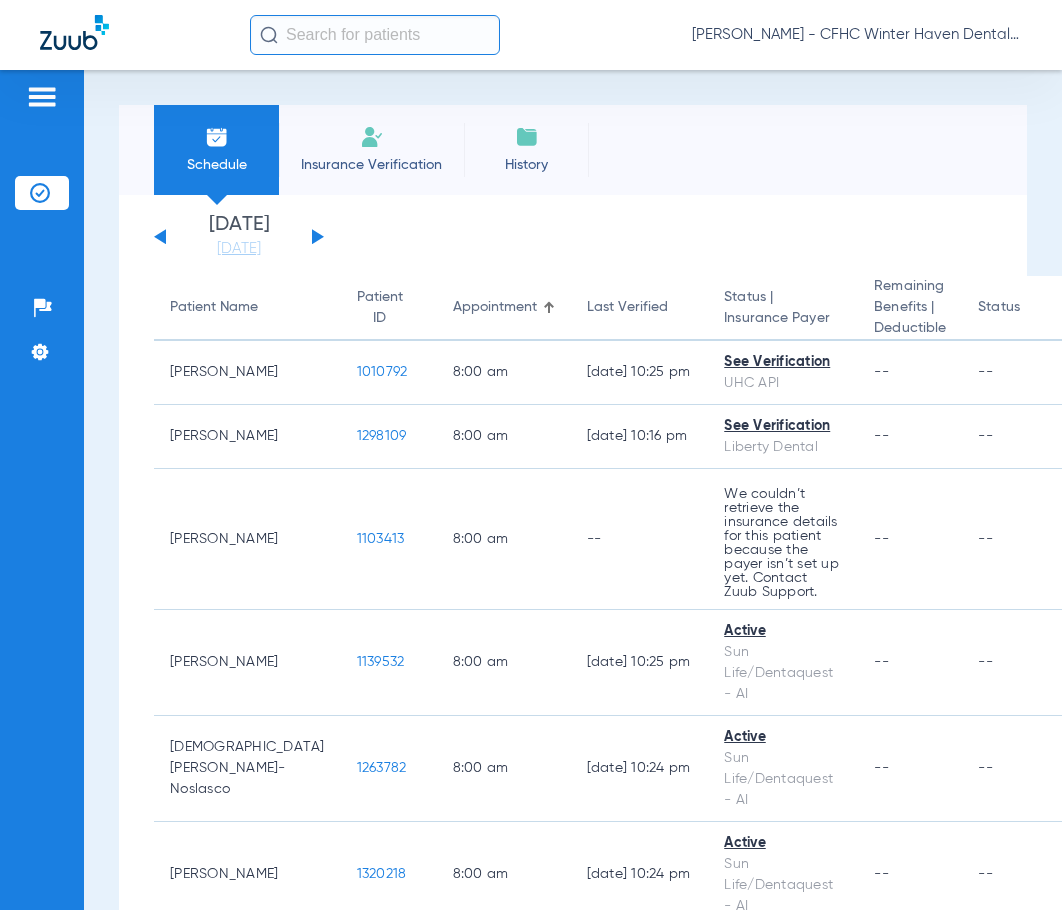 click on "Patients  Insurance Verification  Setup  Help Center Settings" 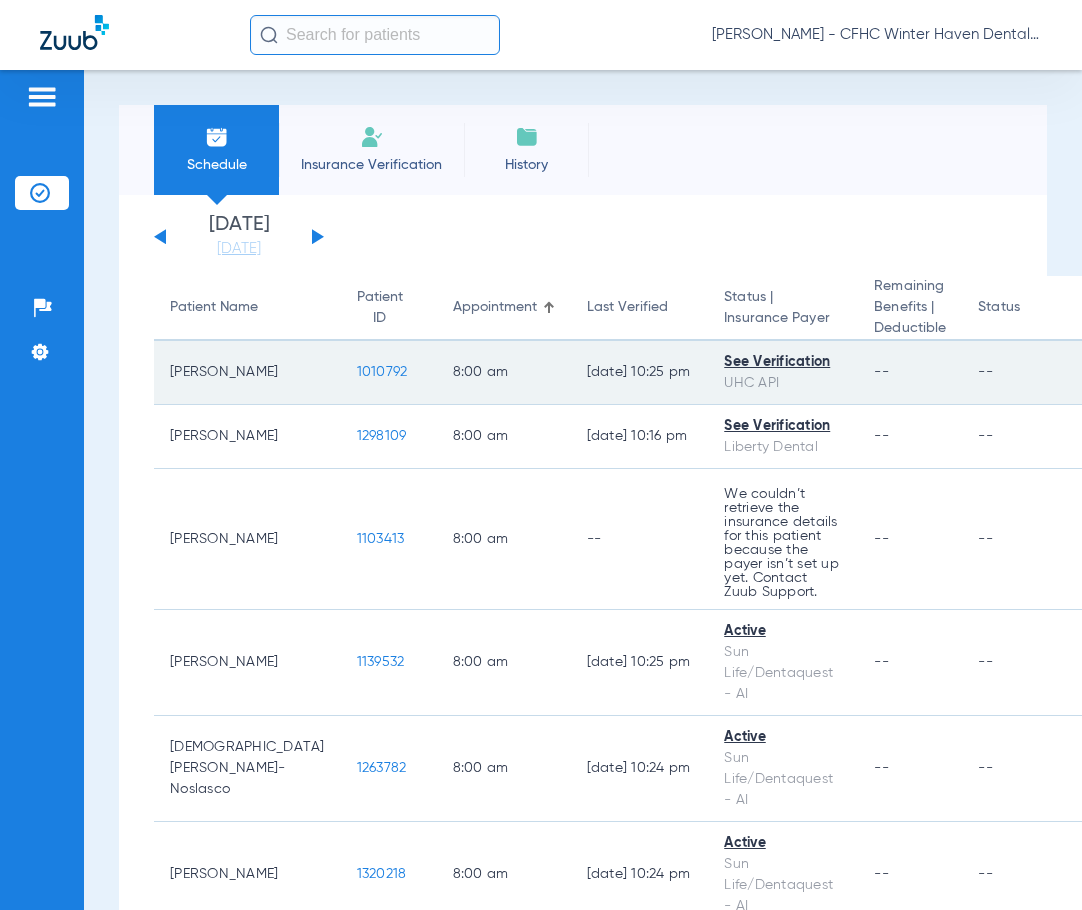 click on "1010792" 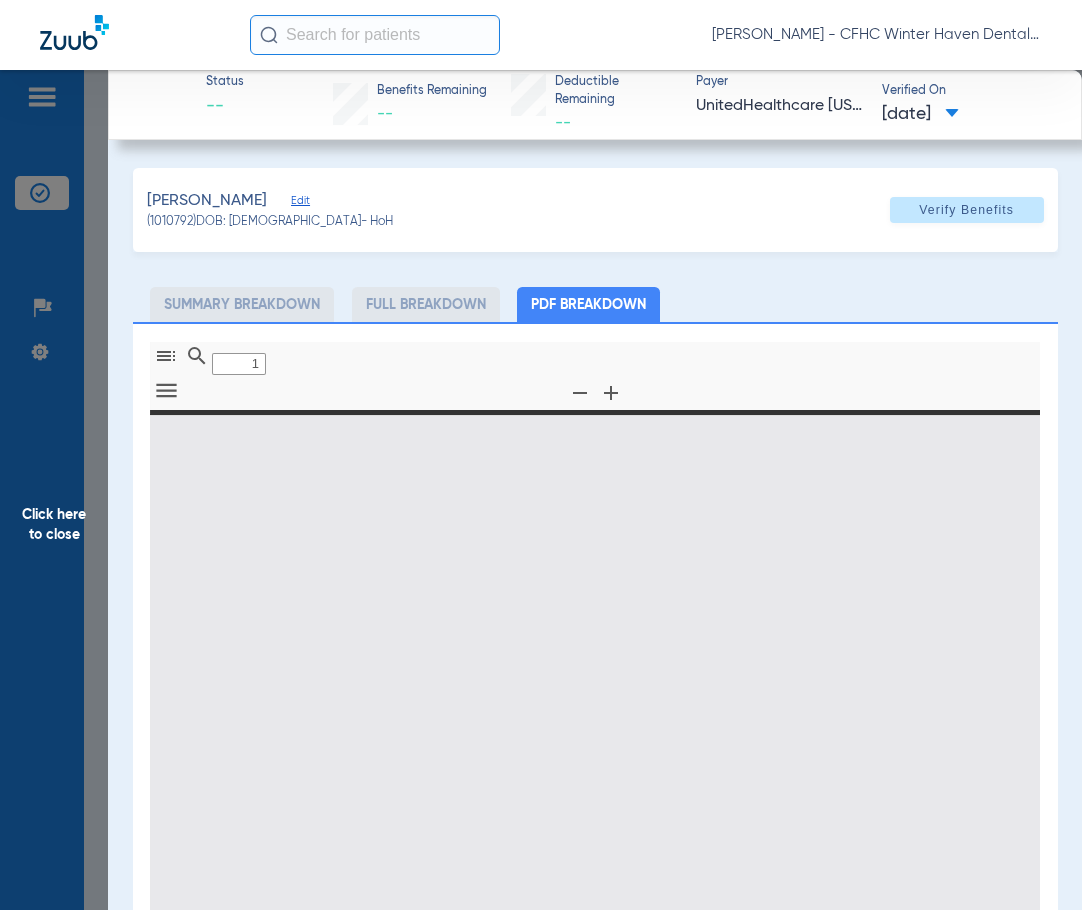 type on "0" 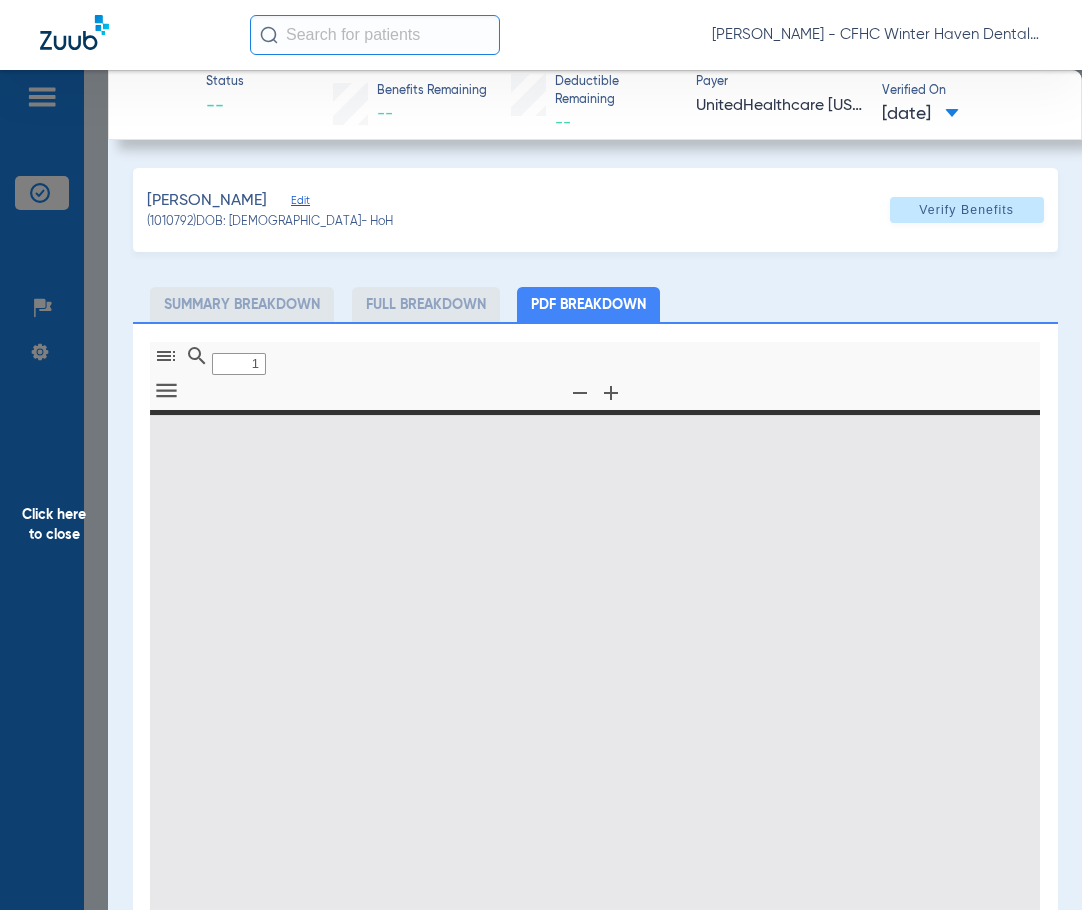 select on "page-width" 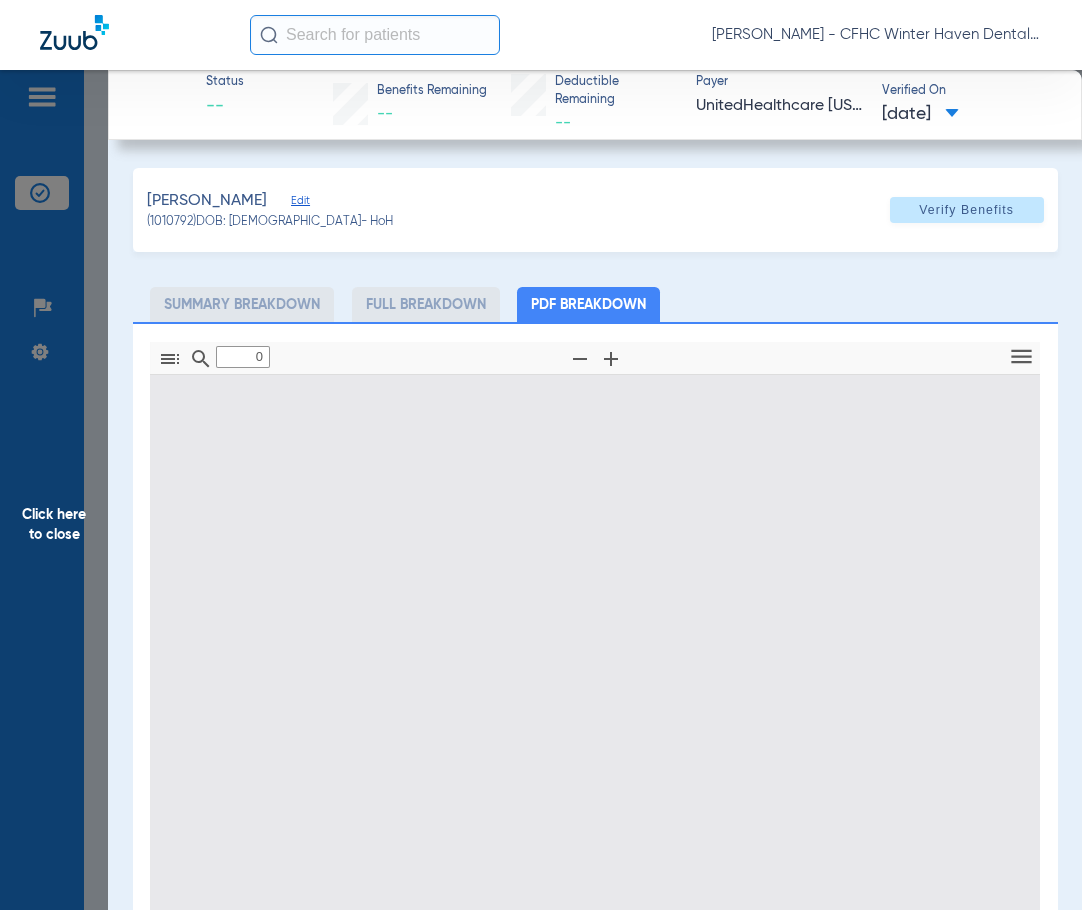 type on "1" 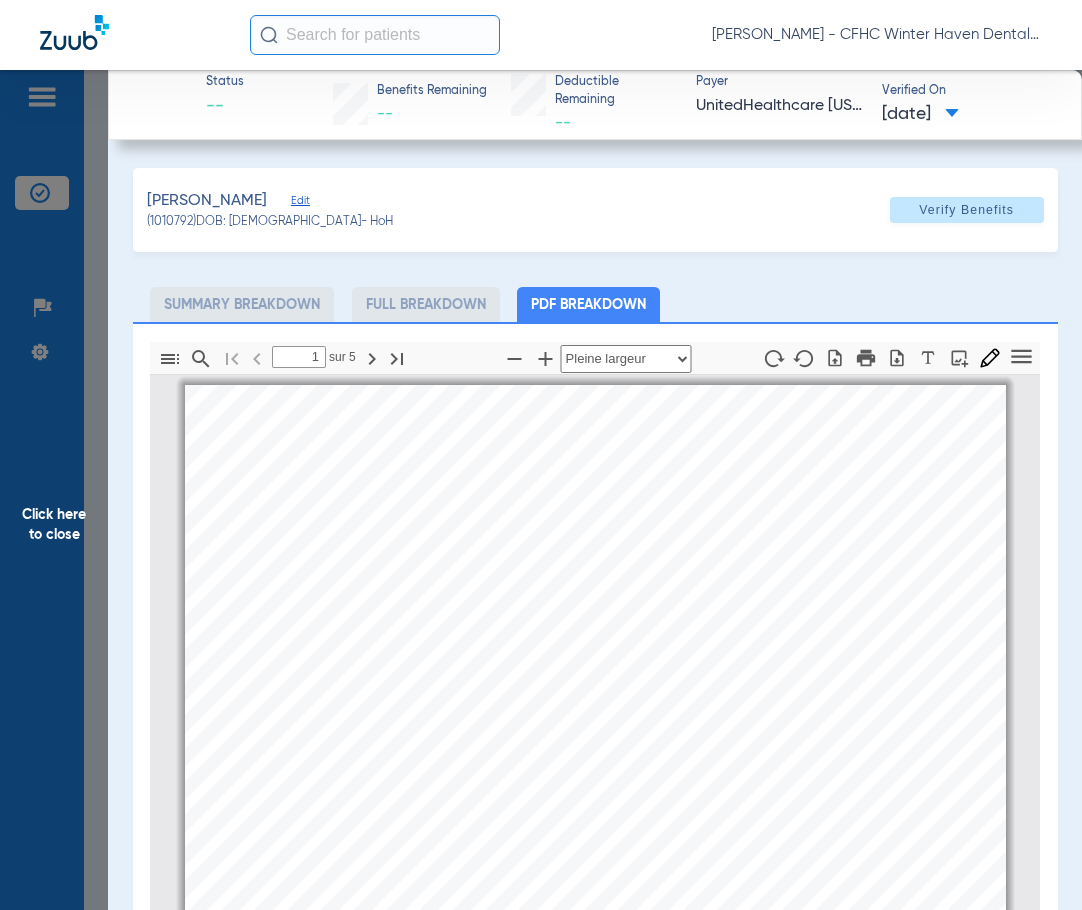 scroll, scrollTop: 10, scrollLeft: 0, axis: vertical 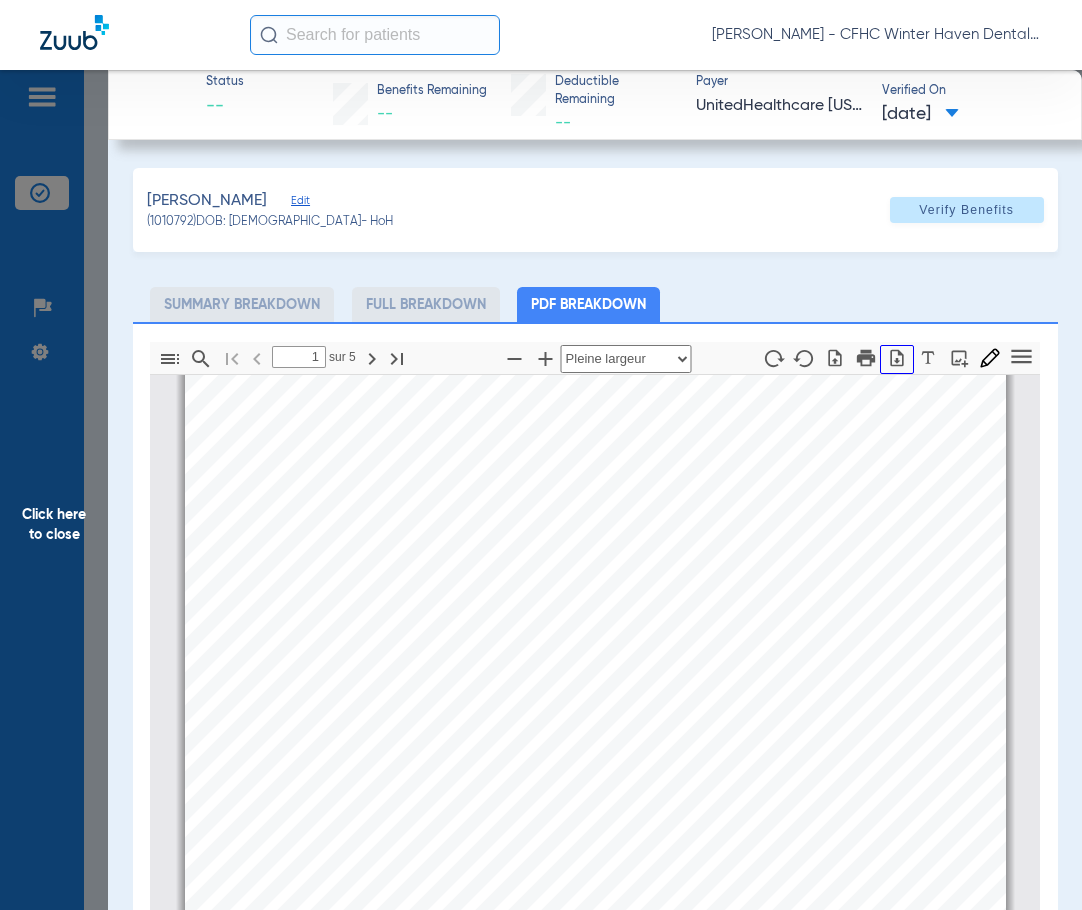 click 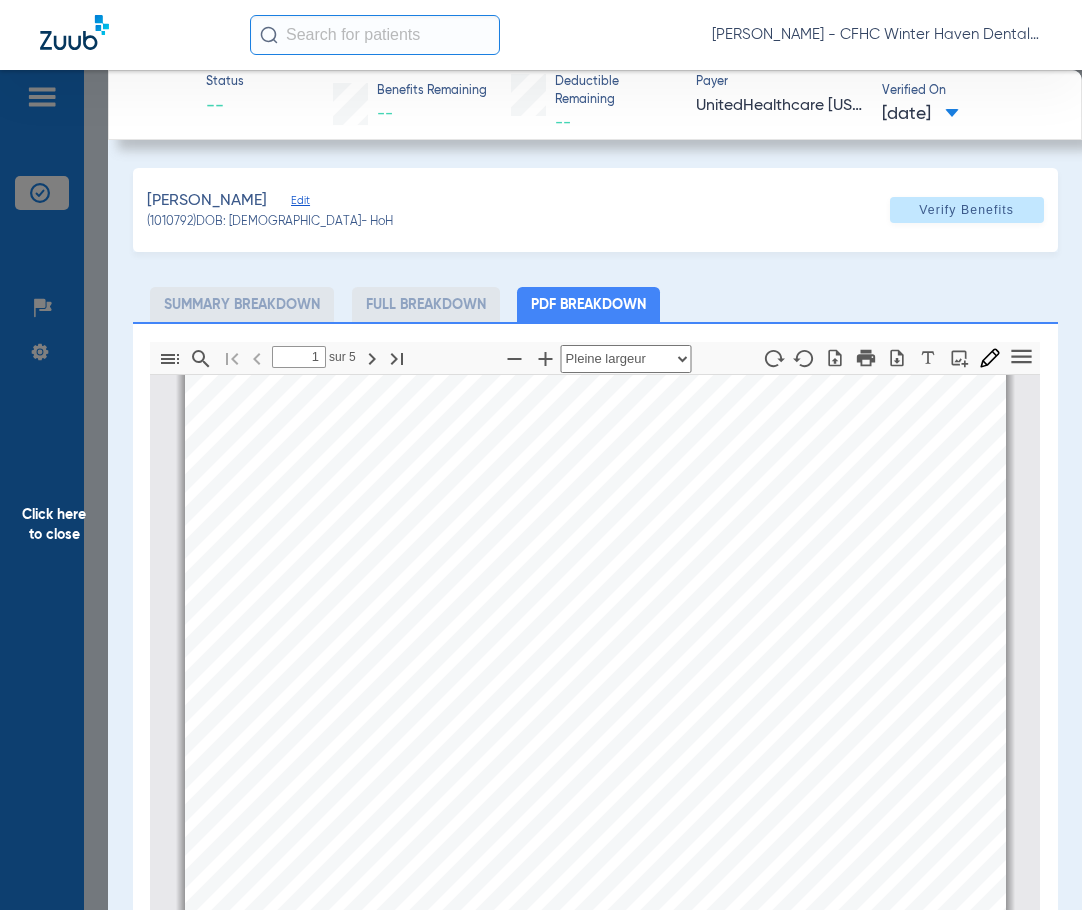 click on "Click here to close" 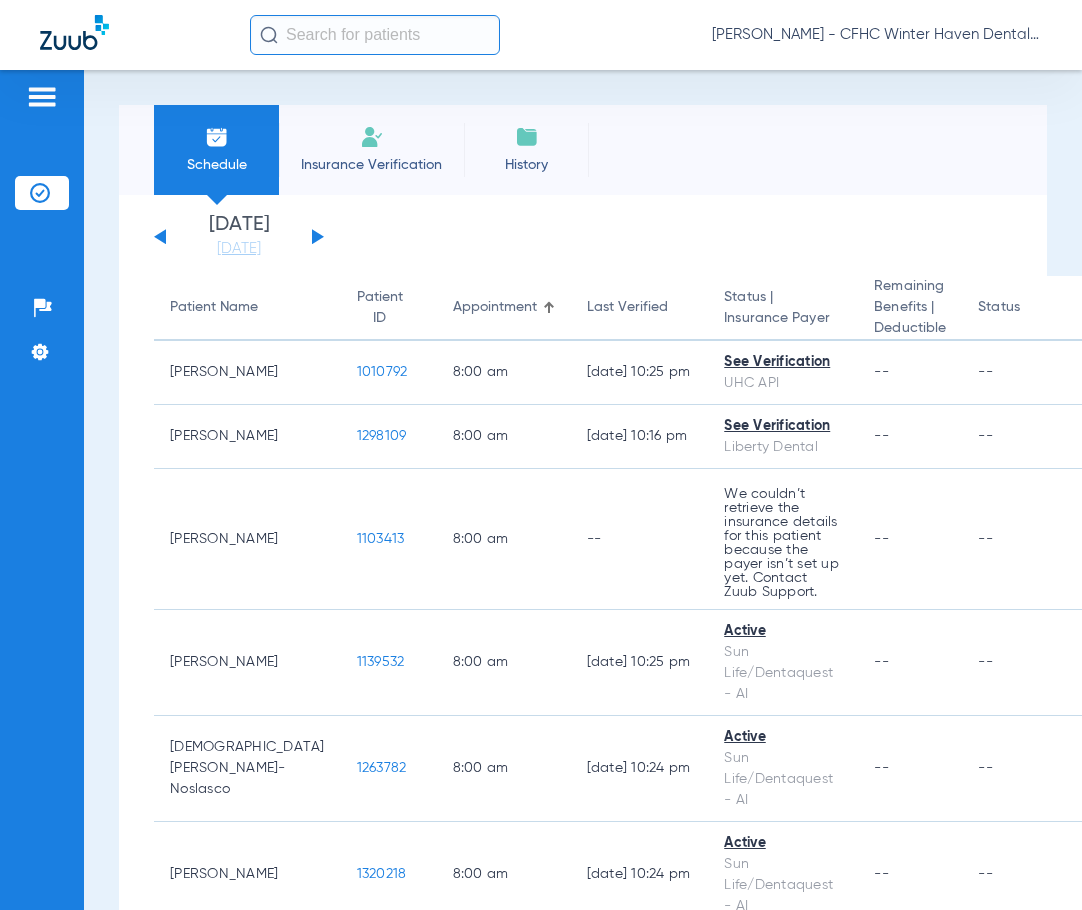 click on "Schedule Insurance Verification History  Last Appt. Sync Time:   Today - 03:24 PM" 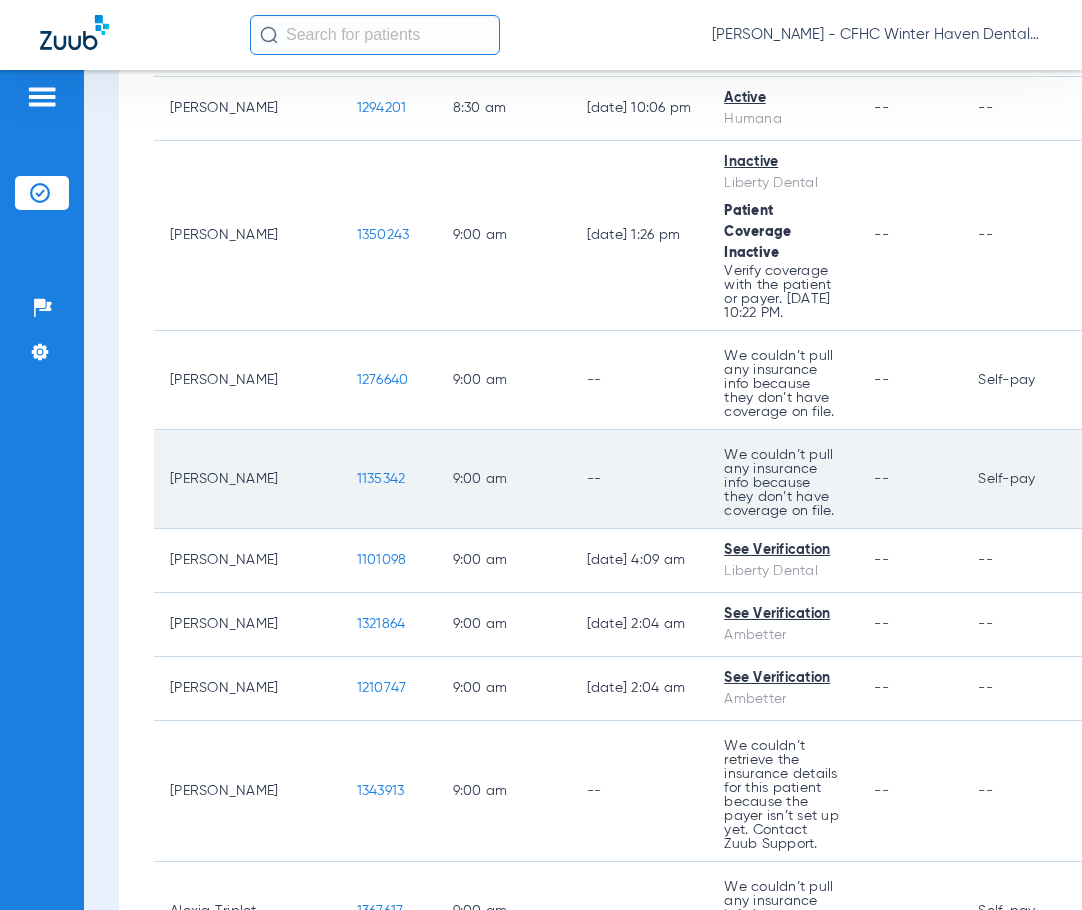 scroll, scrollTop: 1100, scrollLeft: 0, axis: vertical 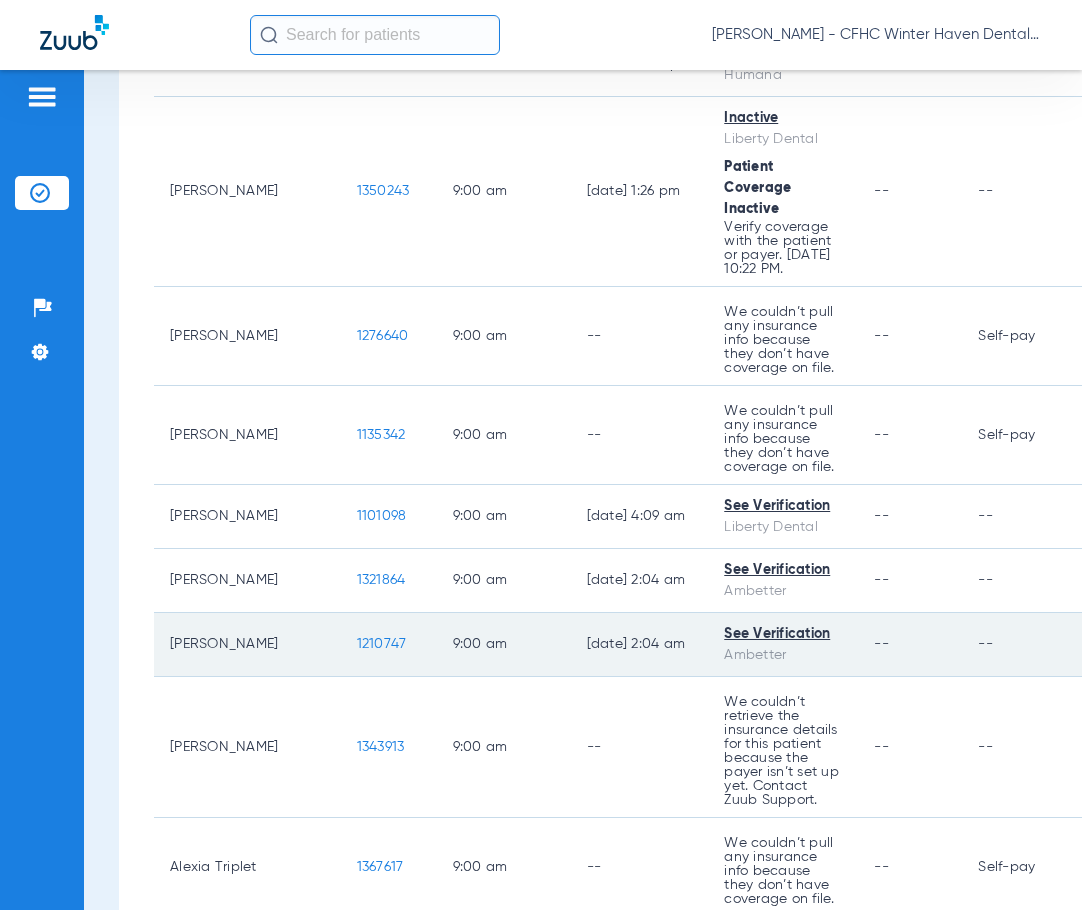 click on "1210747" 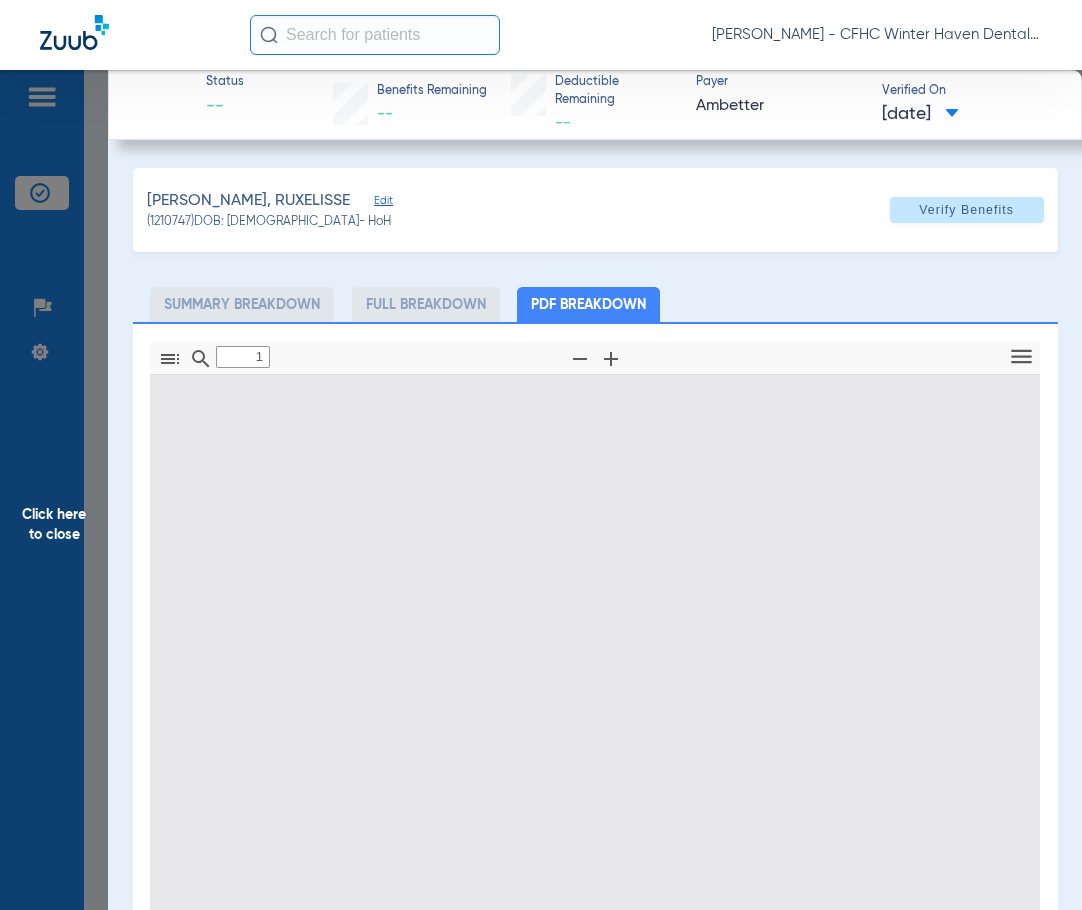 type on "0" 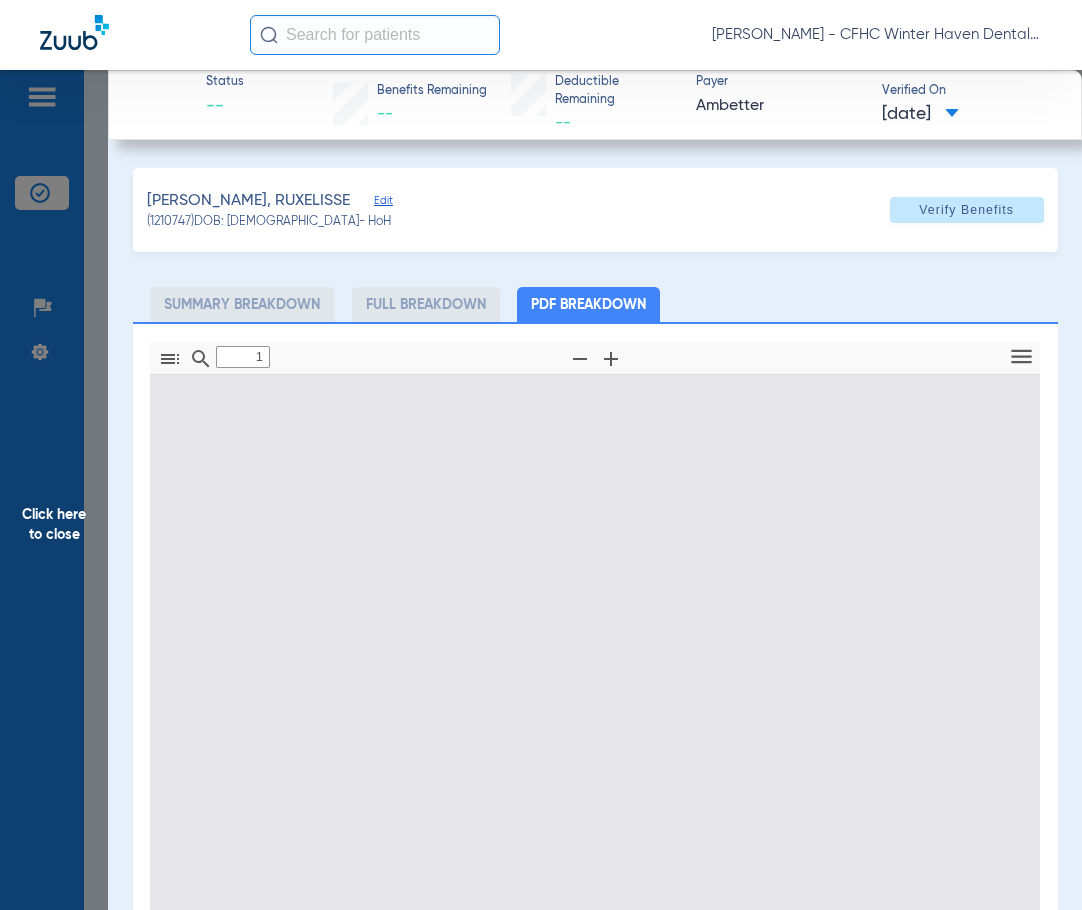 select on "page-width" 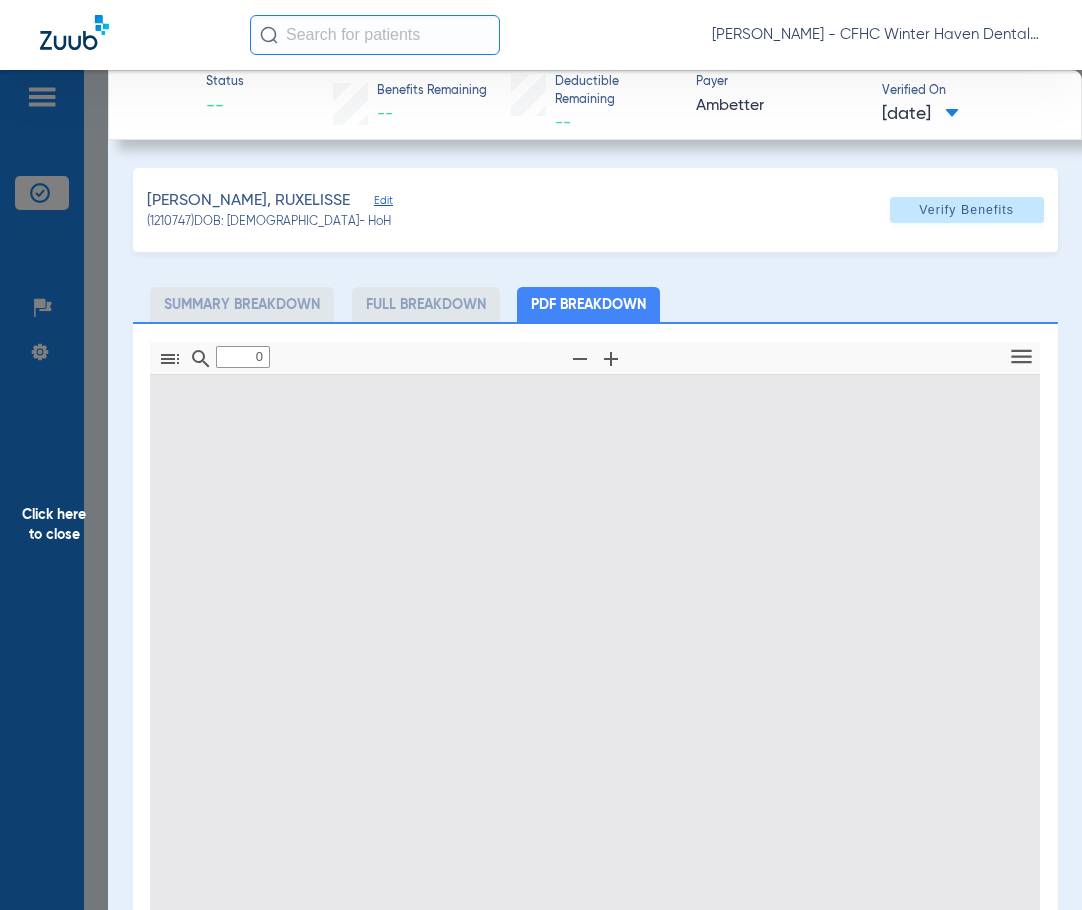 type on "1" 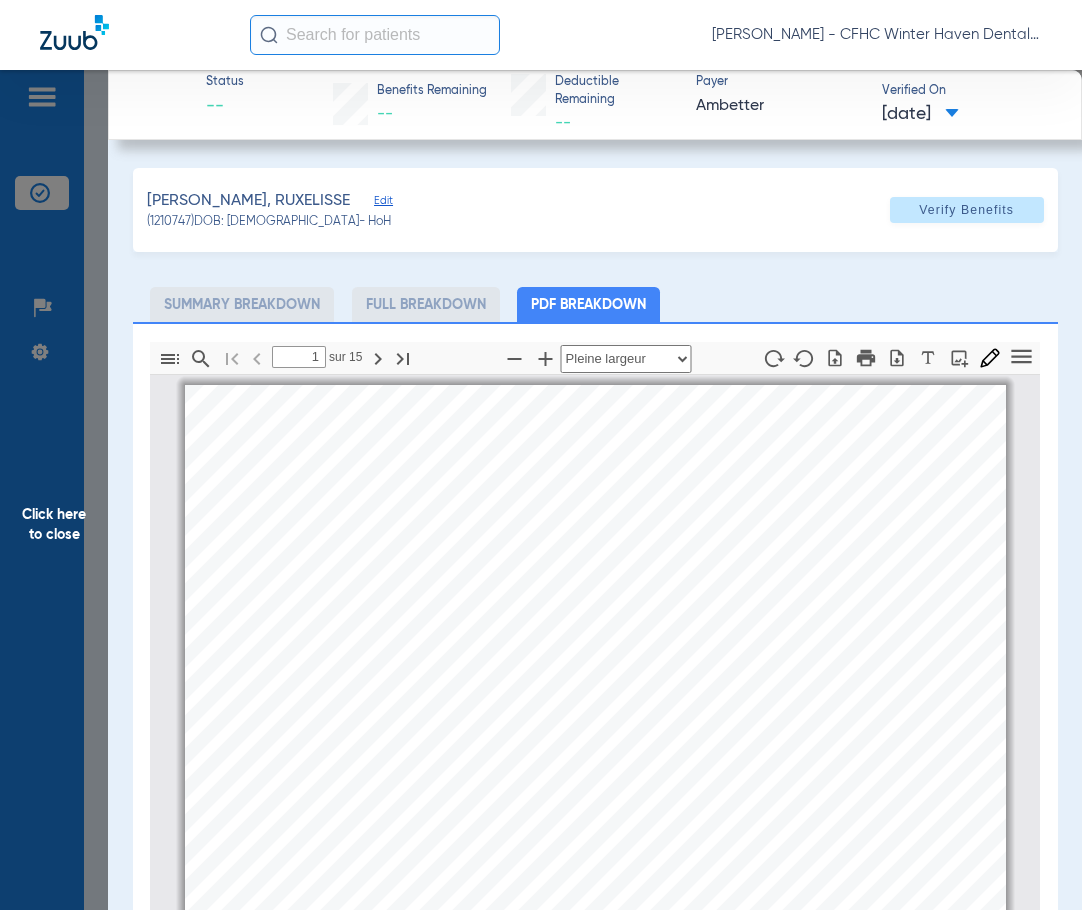 scroll, scrollTop: 10, scrollLeft: 0, axis: vertical 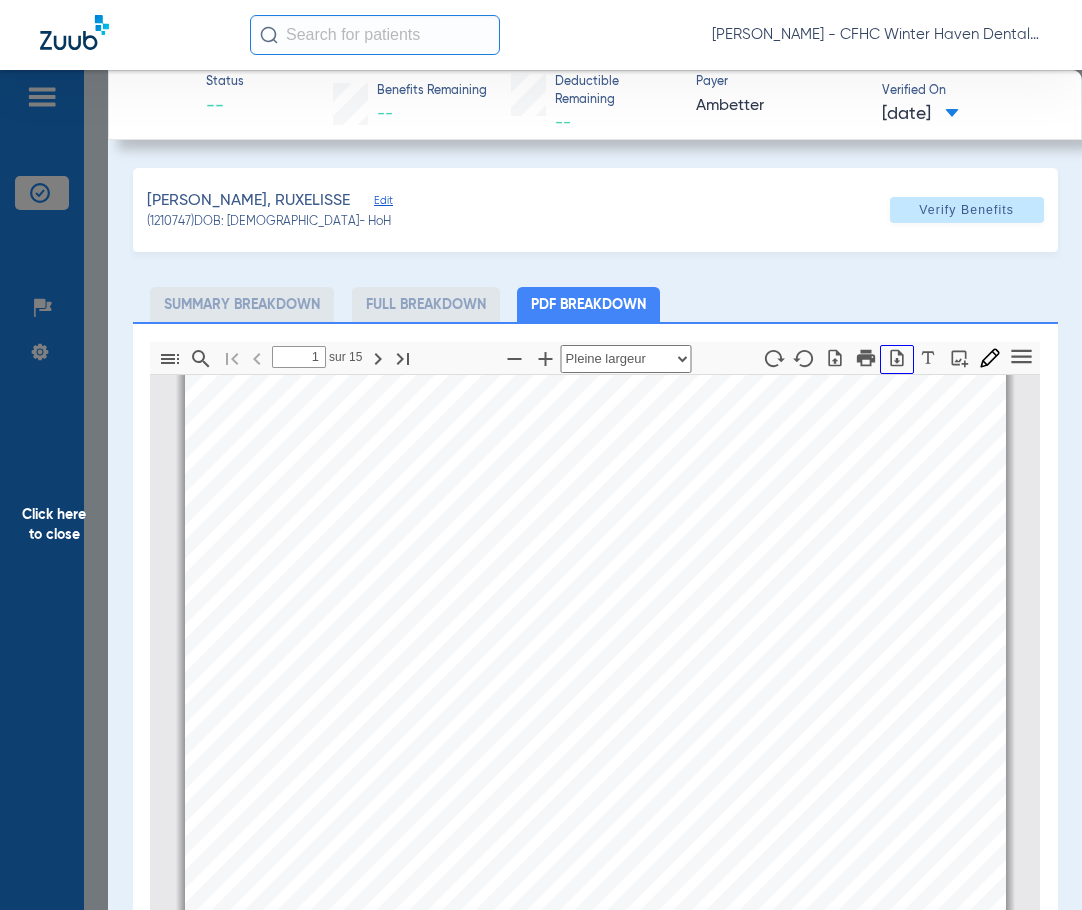 click 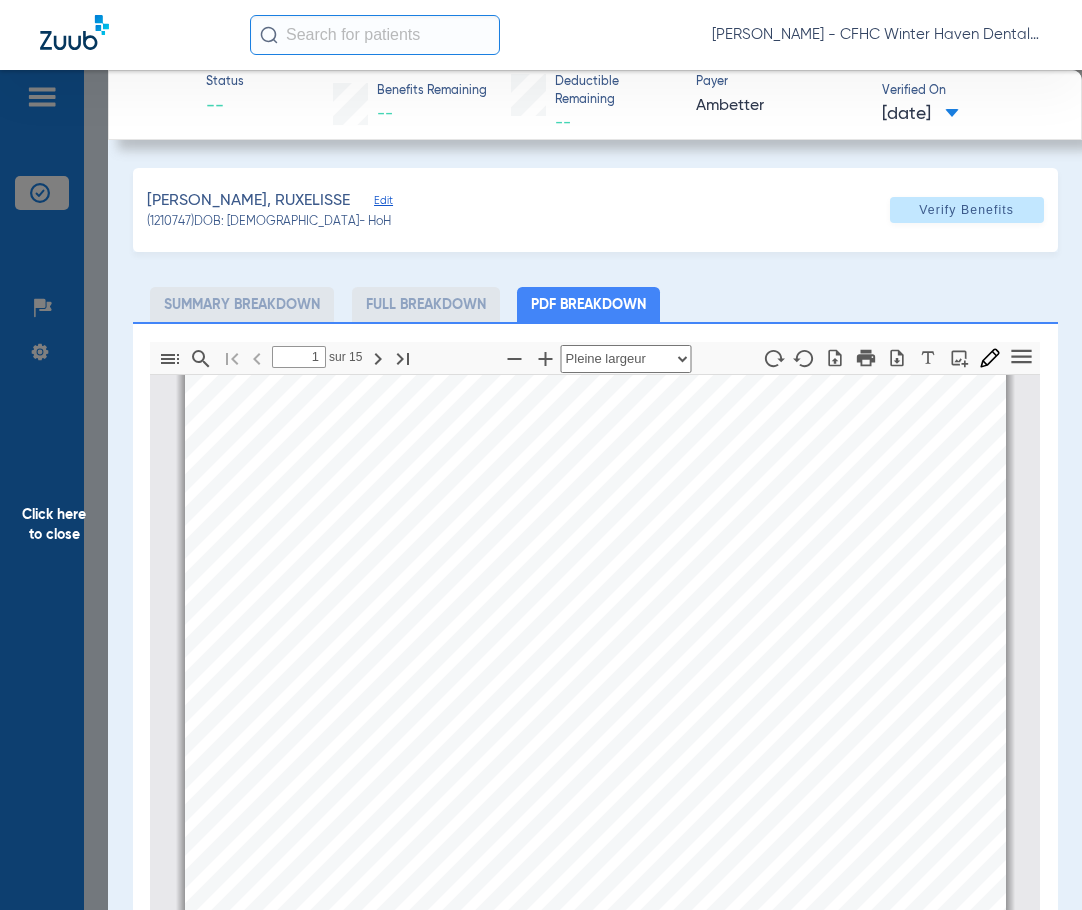 click on "Click here to close" 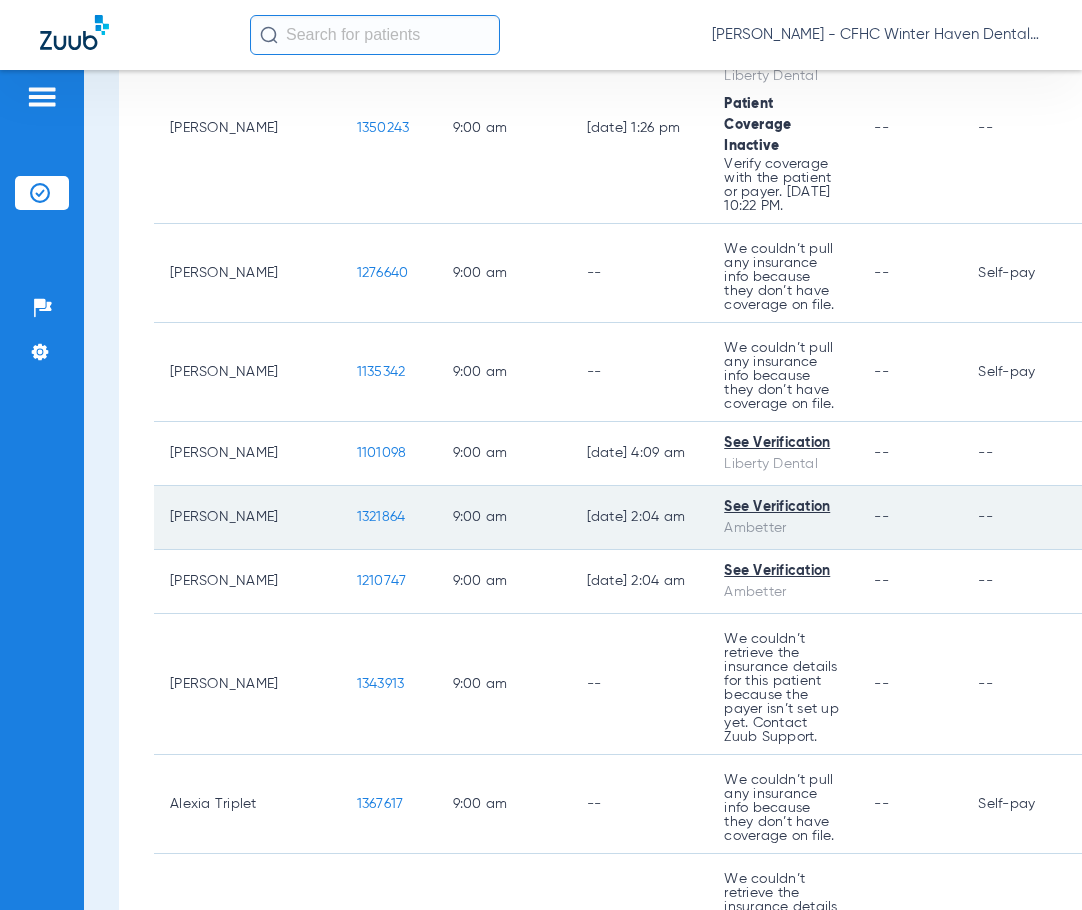 scroll, scrollTop: 1200, scrollLeft: 0, axis: vertical 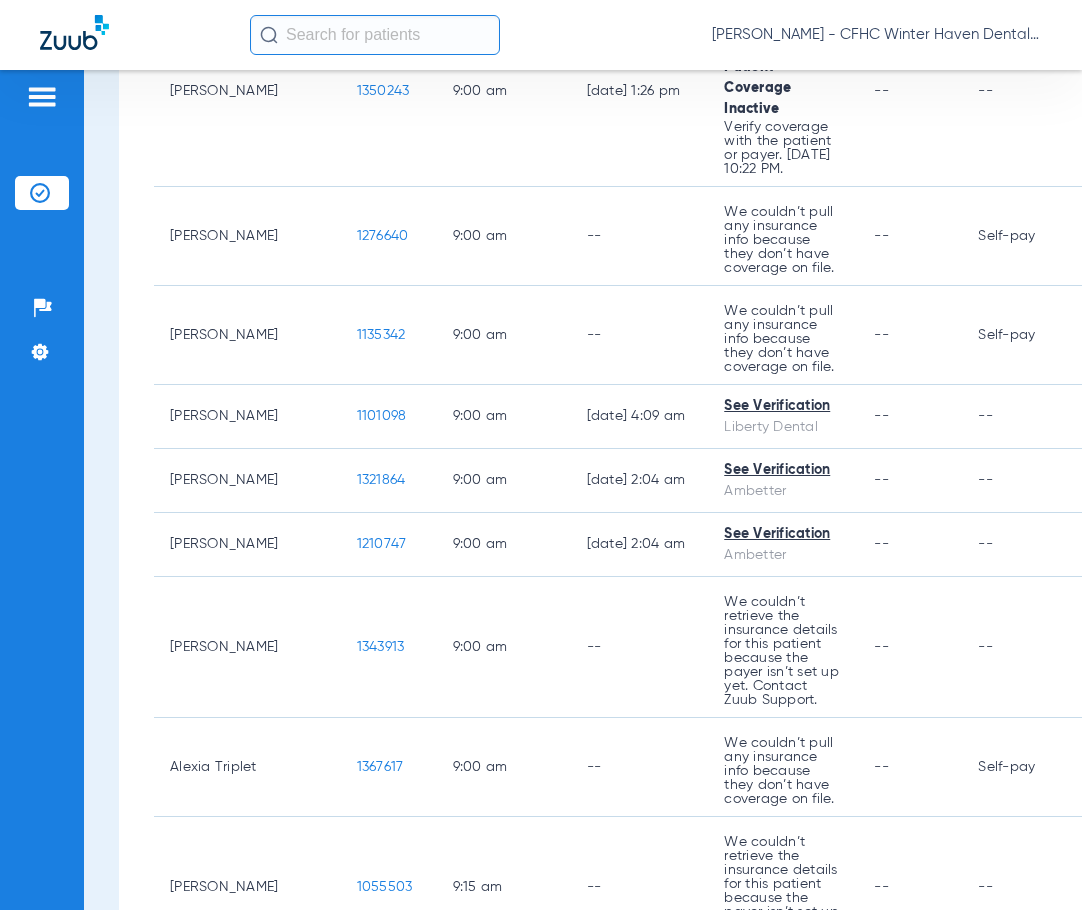 click on "[PERSON_NAME] - CFHC Winter Haven Dental" 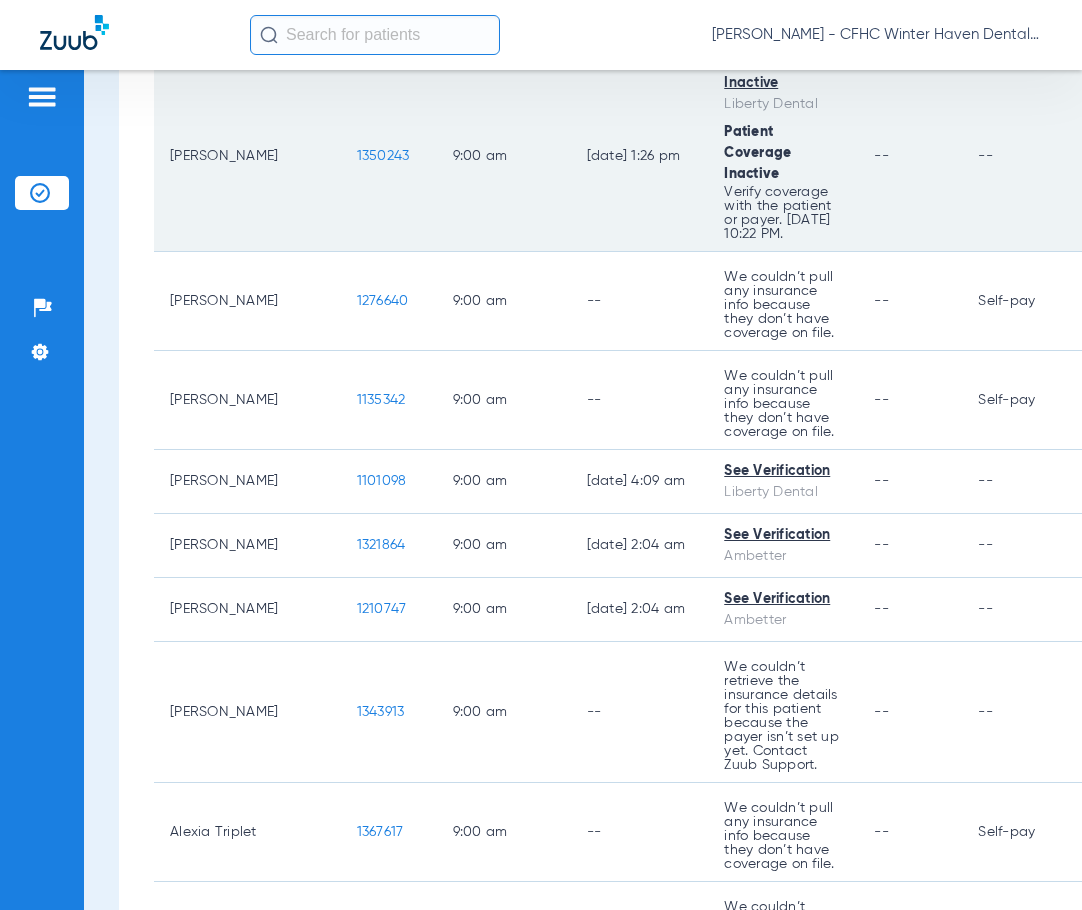scroll, scrollTop: 1100, scrollLeft: 0, axis: vertical 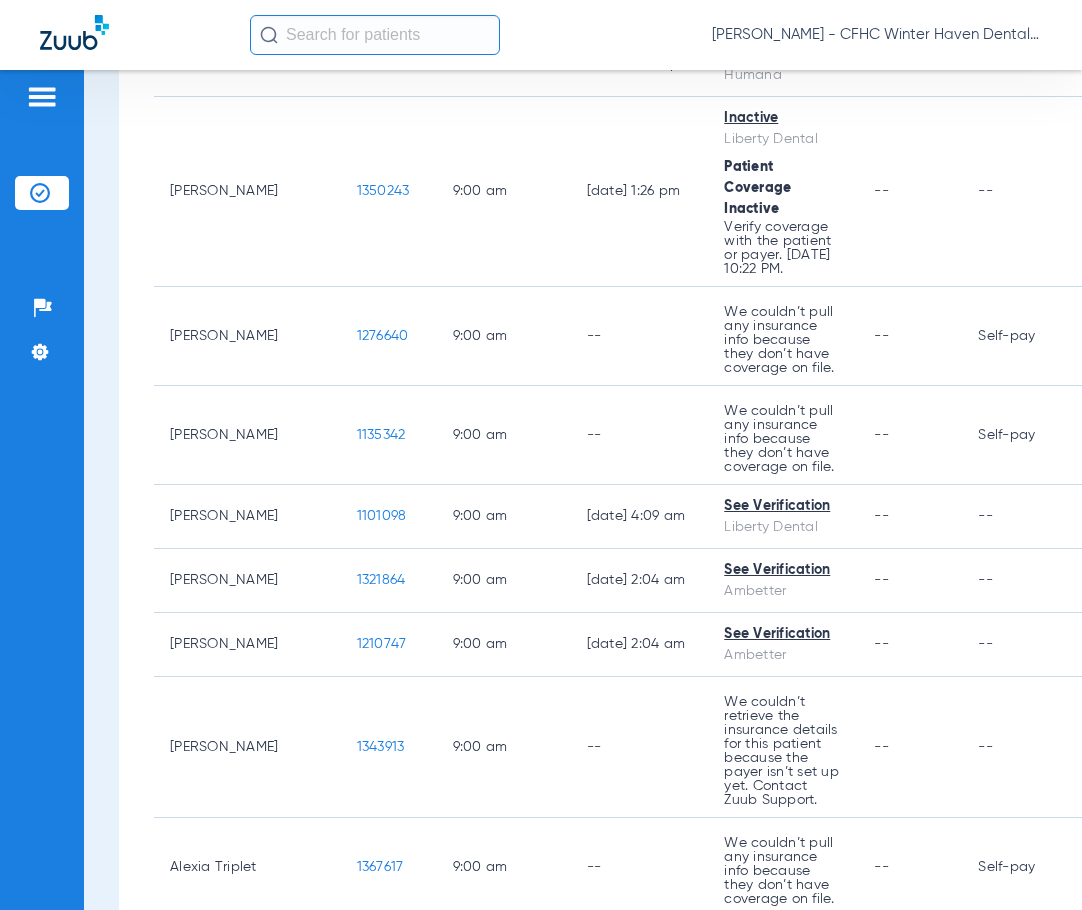 click on "[PERSON_NAME] - CFHC Winter Haven Dental" 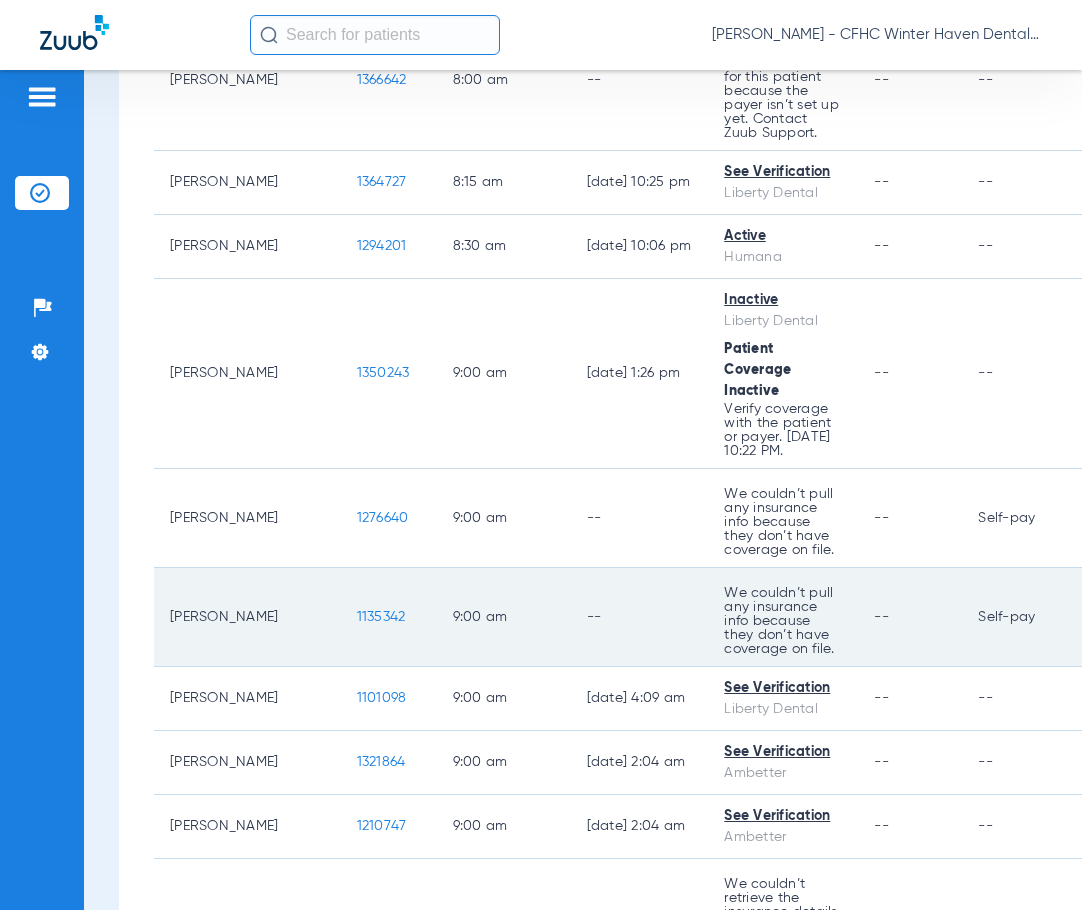 scroll, scrollTop: 900, scrollLeft: 0, axis: vertical 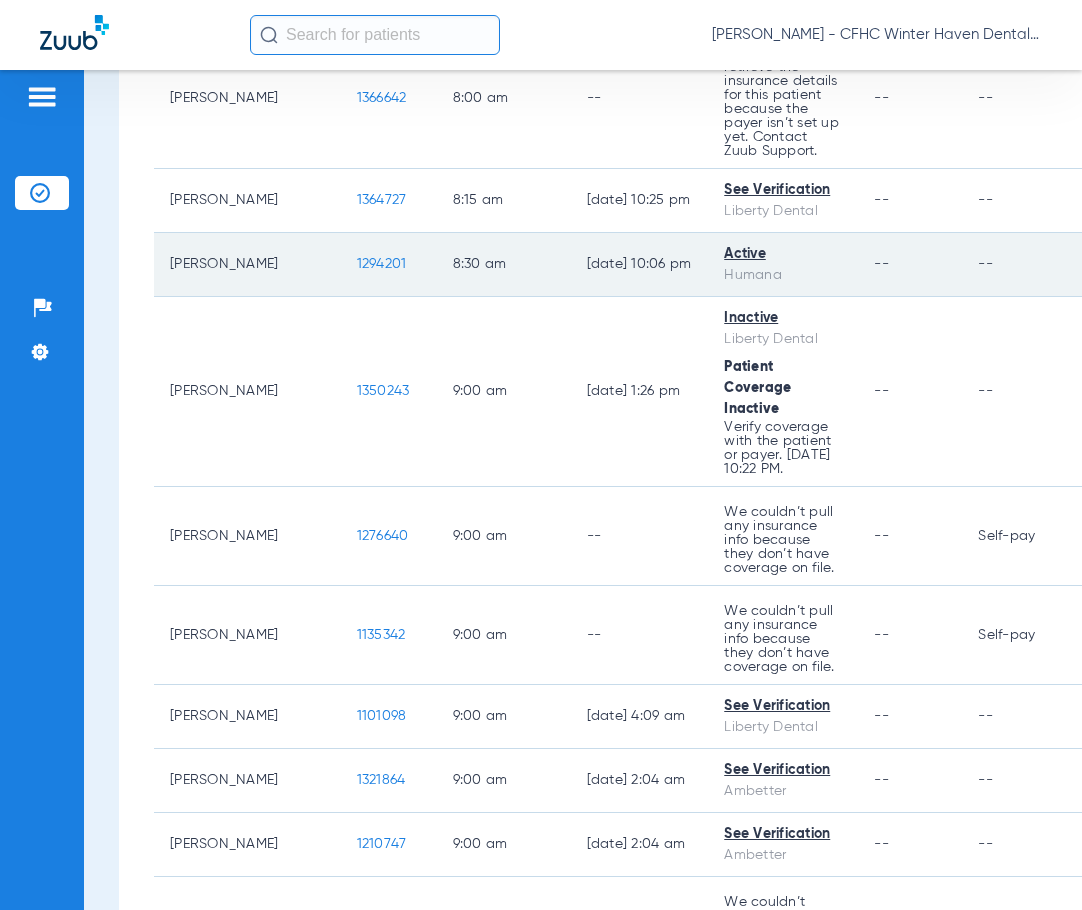 click on "1294201" 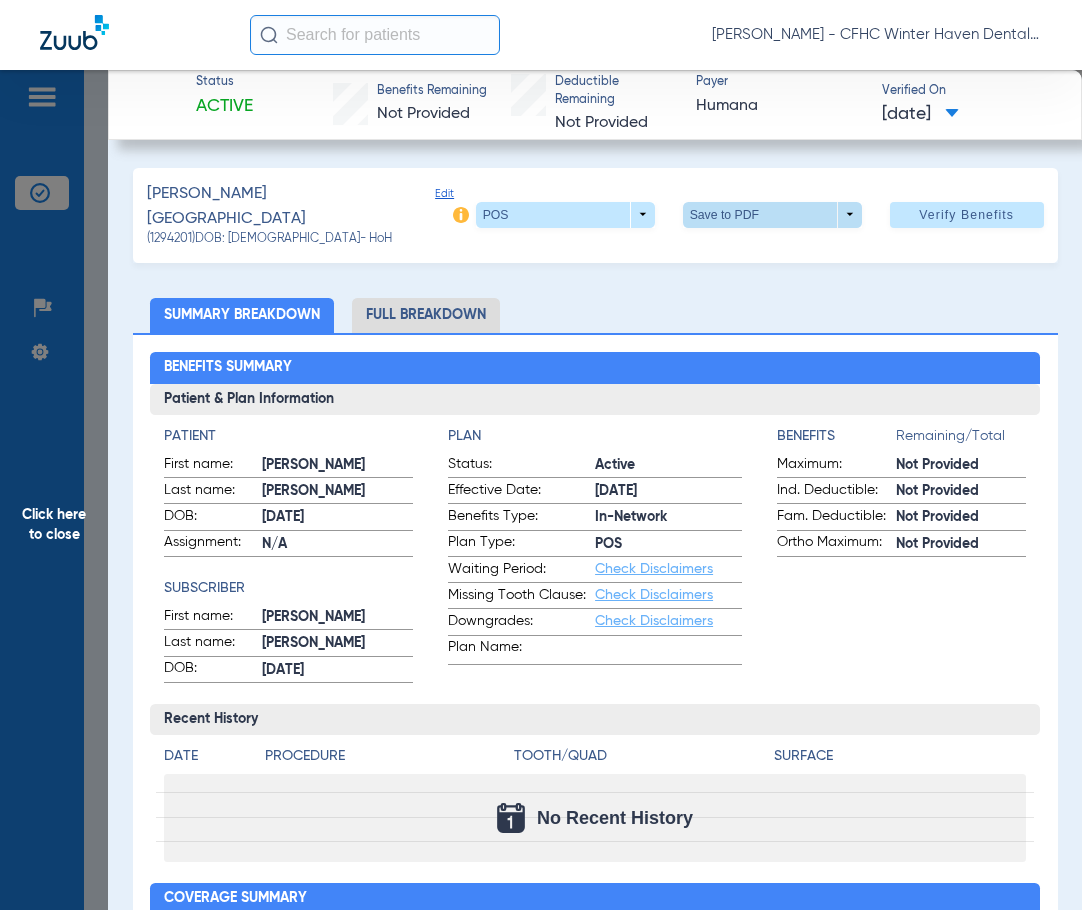 click 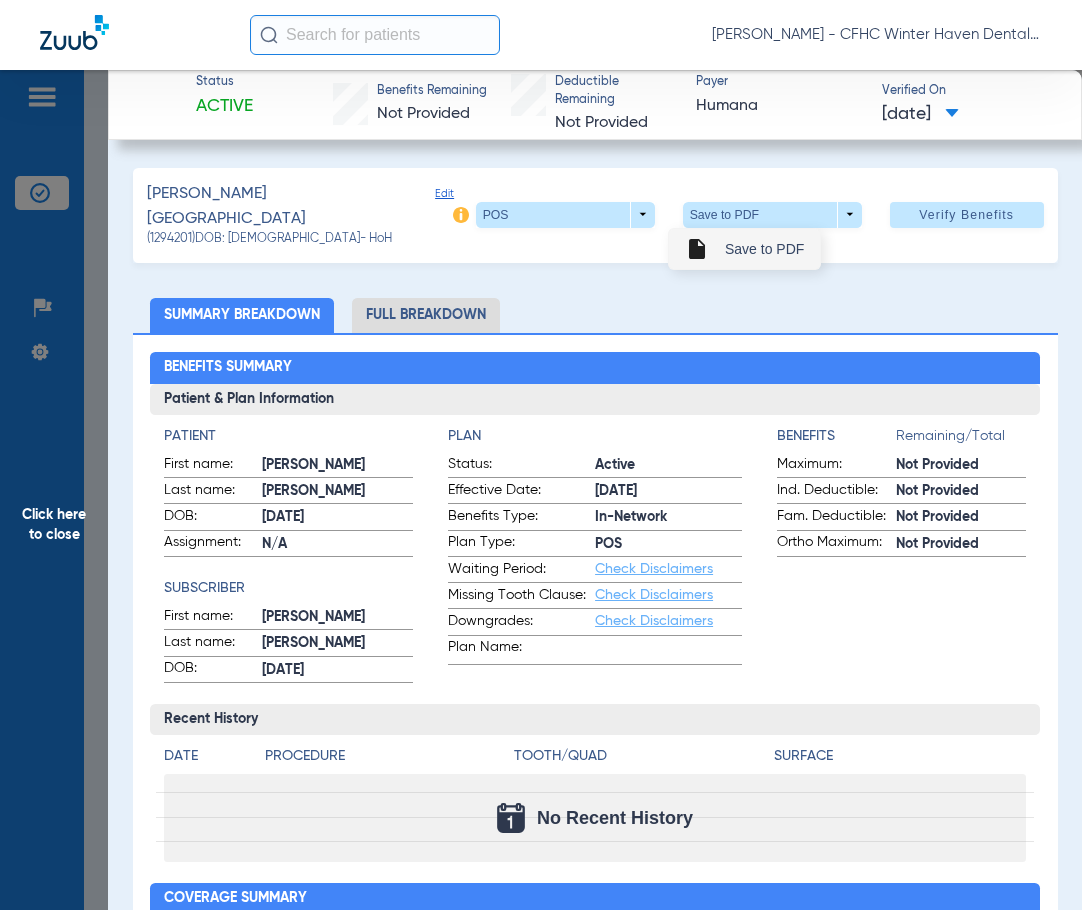 click on "Save to PDF" at bounding box center [764, 249] 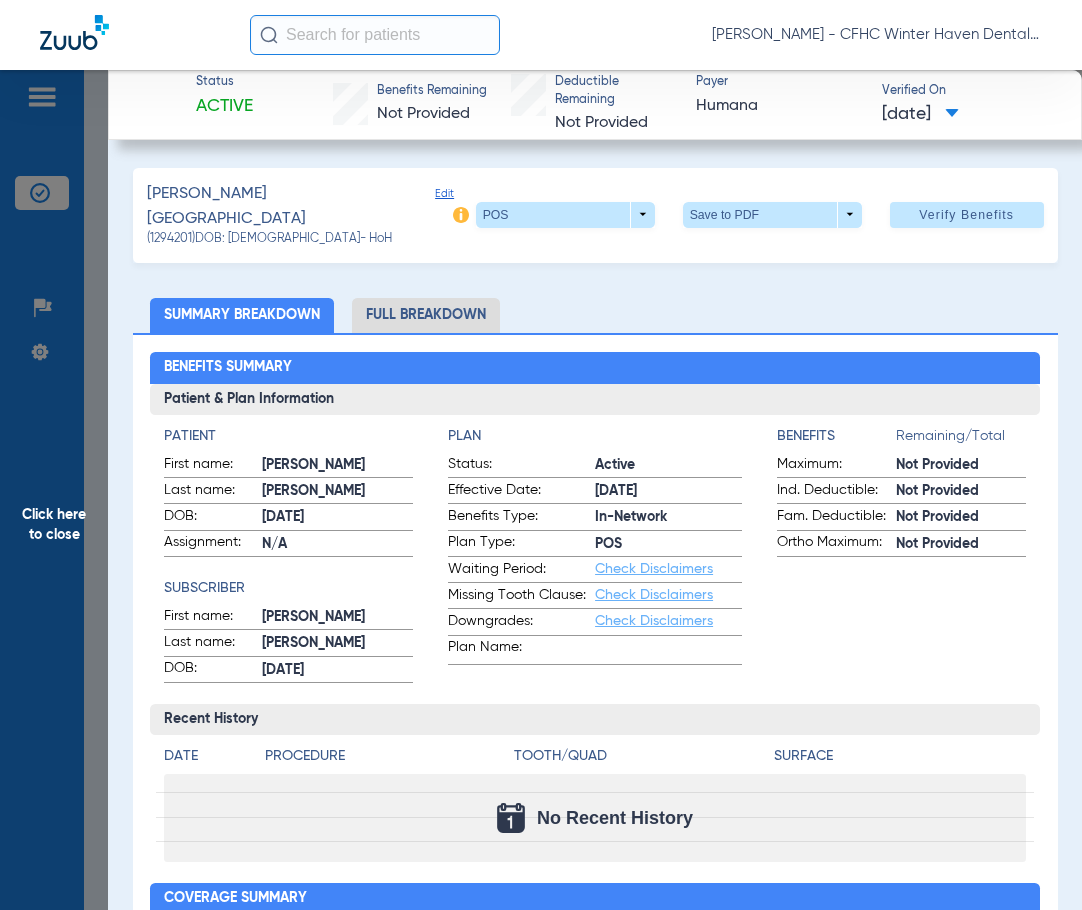 click on "Click here to close" 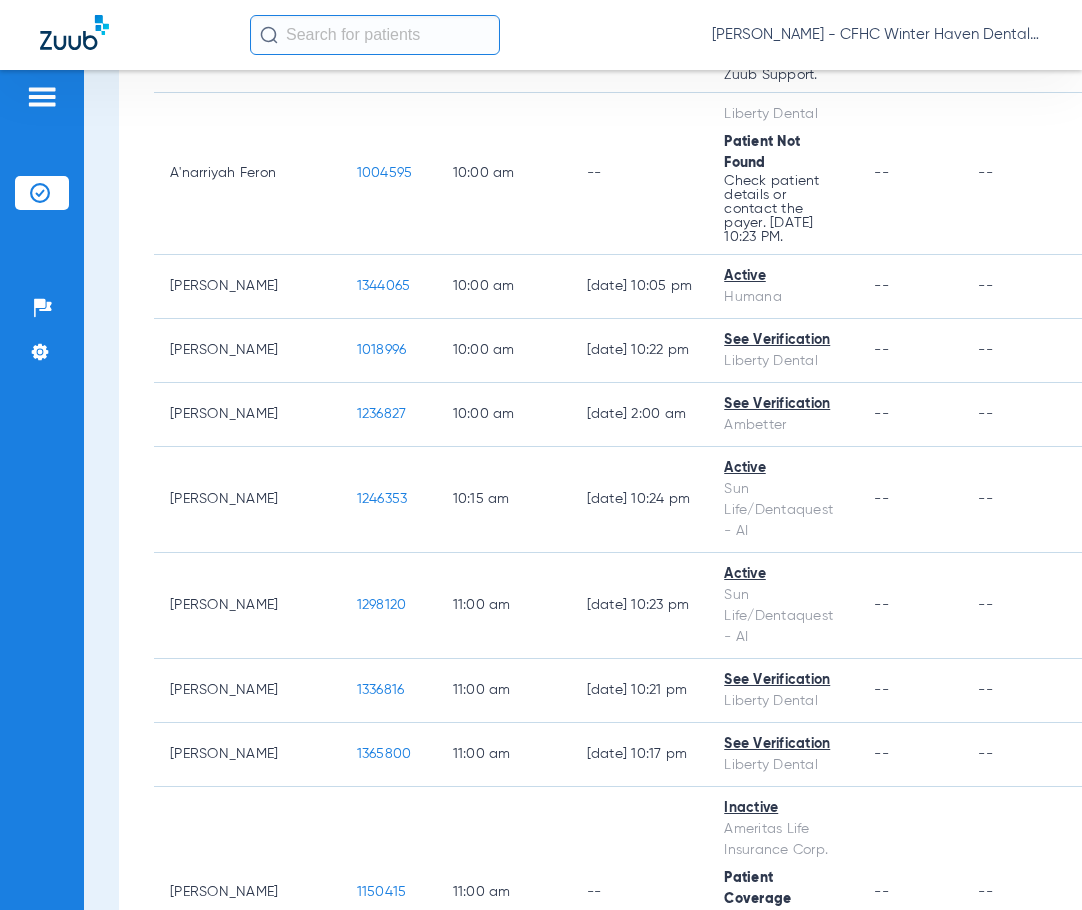 scroll, scrollTop: 2100, scrollLeft: 0, axis: vertical 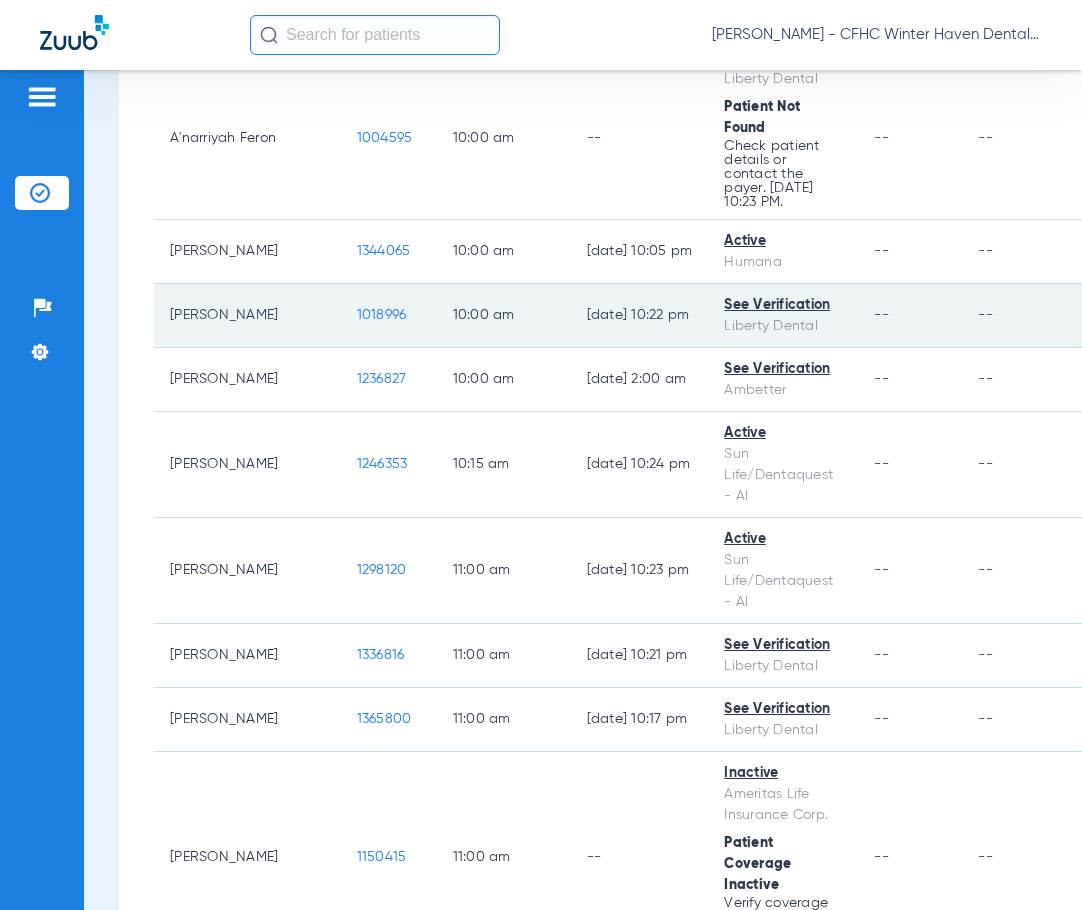 click on "1018996" 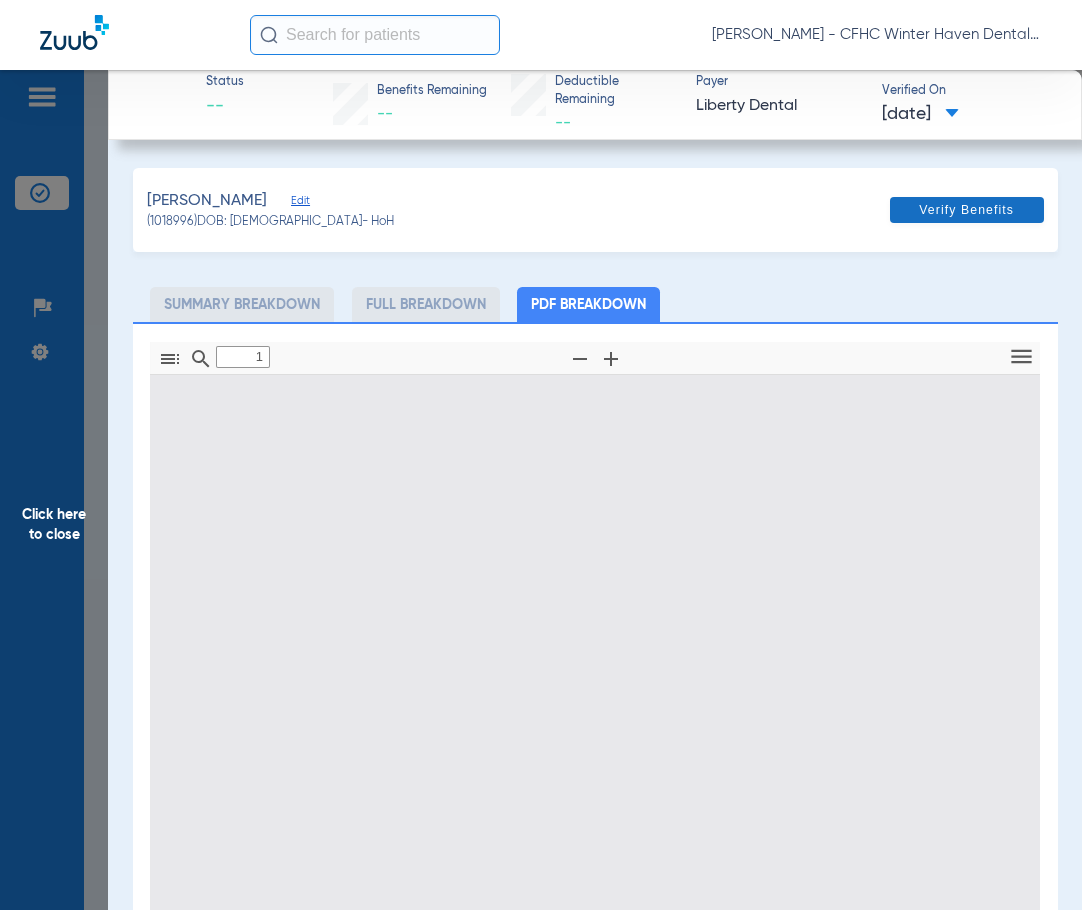type on "0" 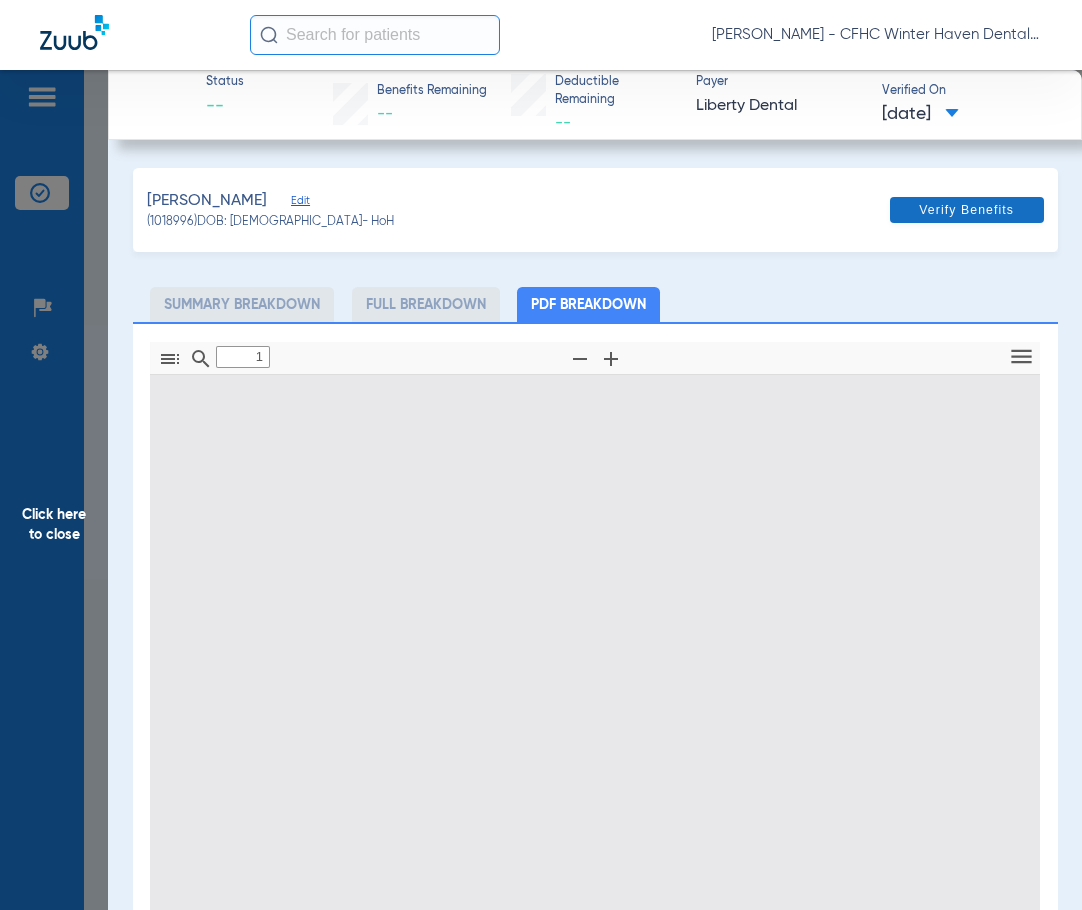 select on "page-width" 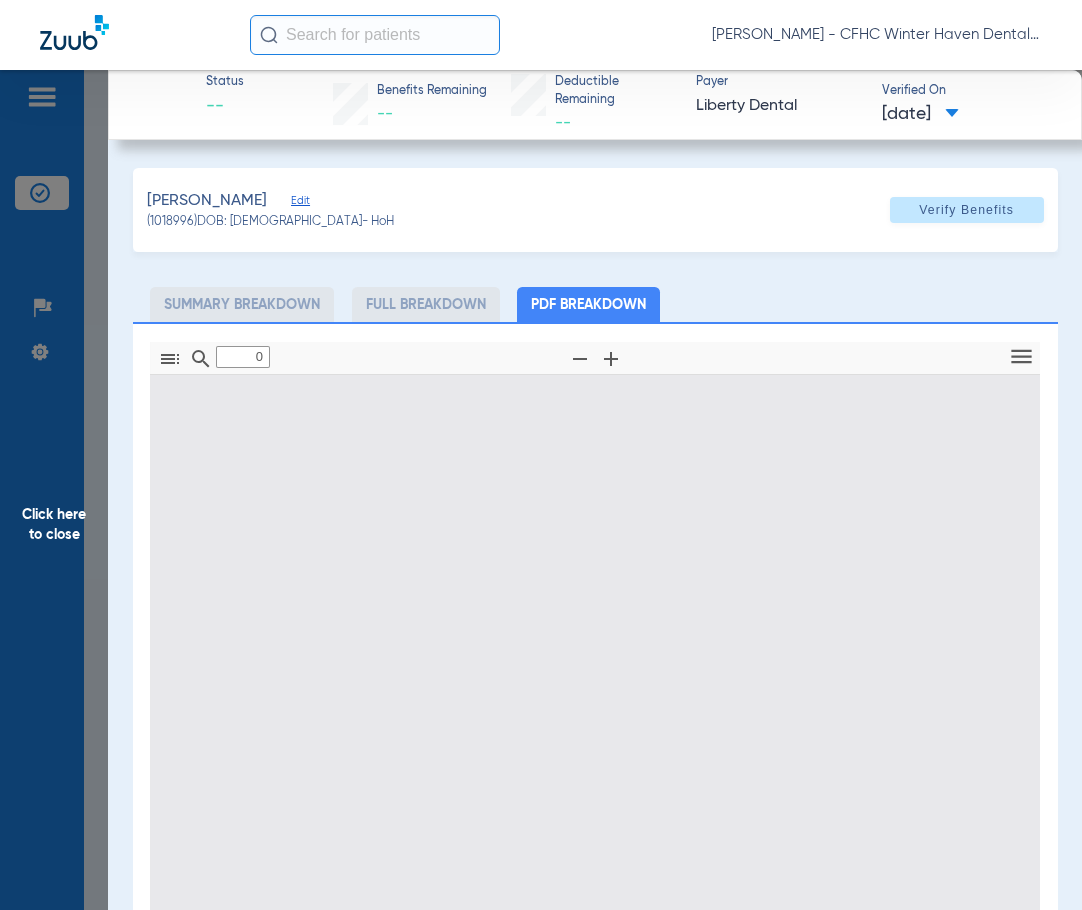type on "1" 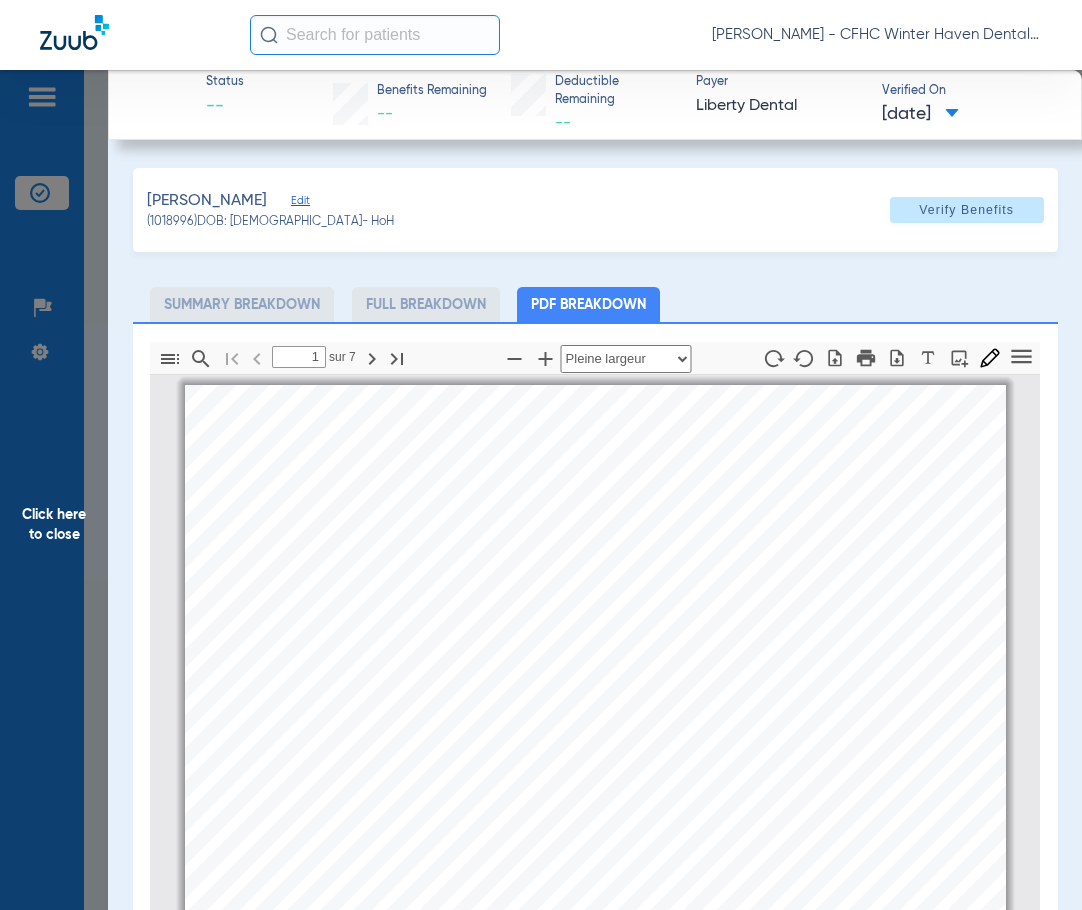 scroll, scrollTop: 10, scrollLeft: 0, axis: vertical 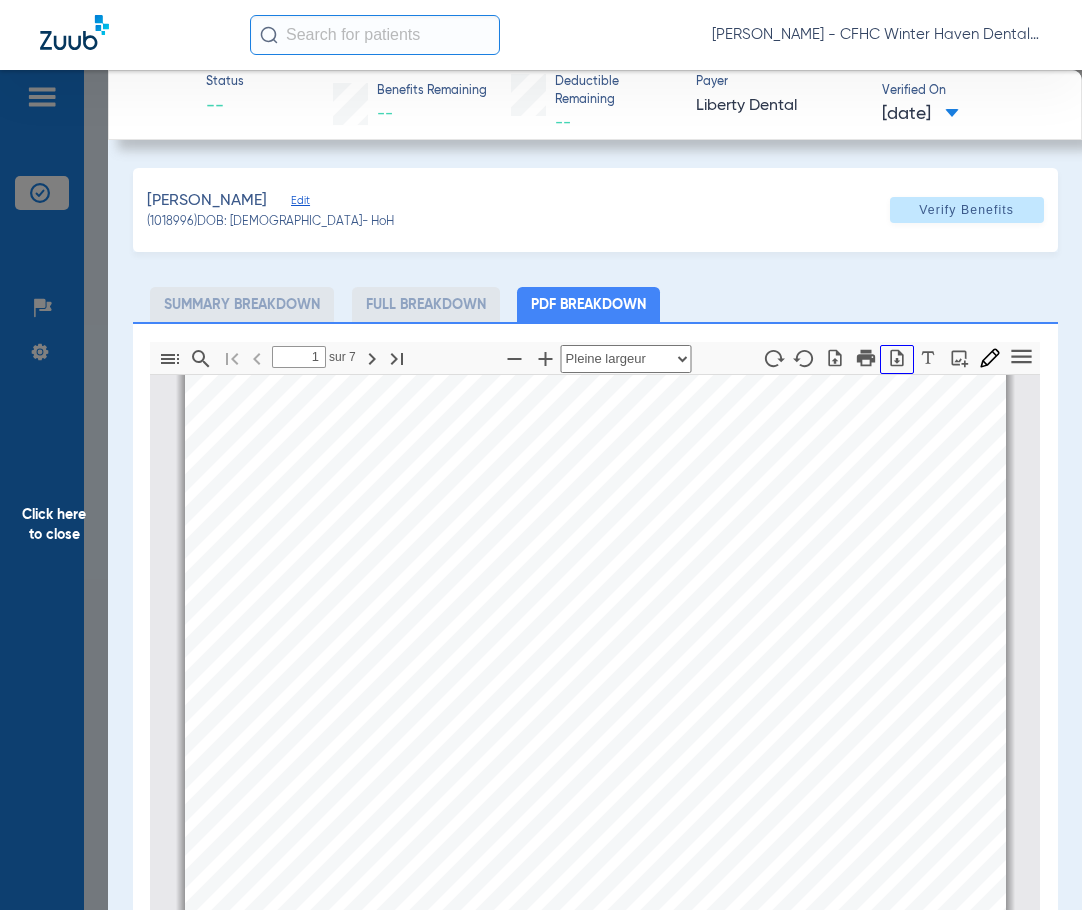 click 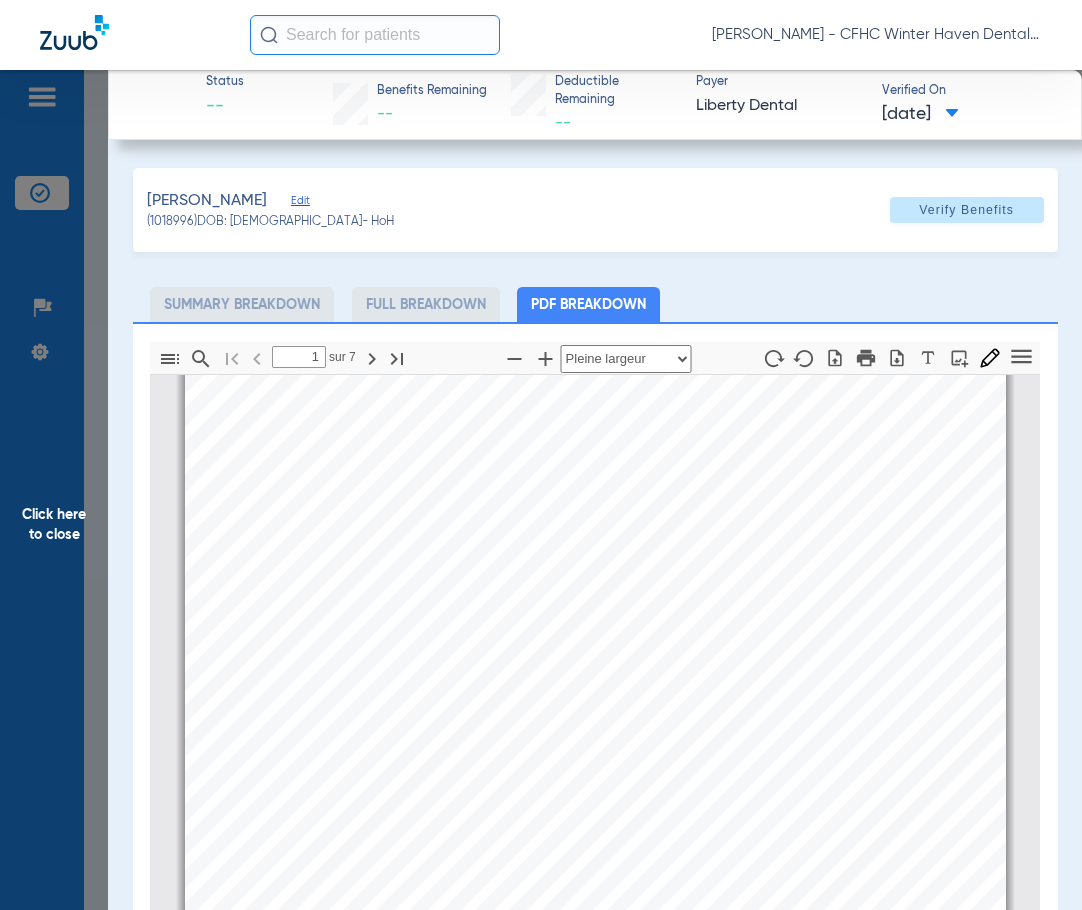 click on "Click here to close" 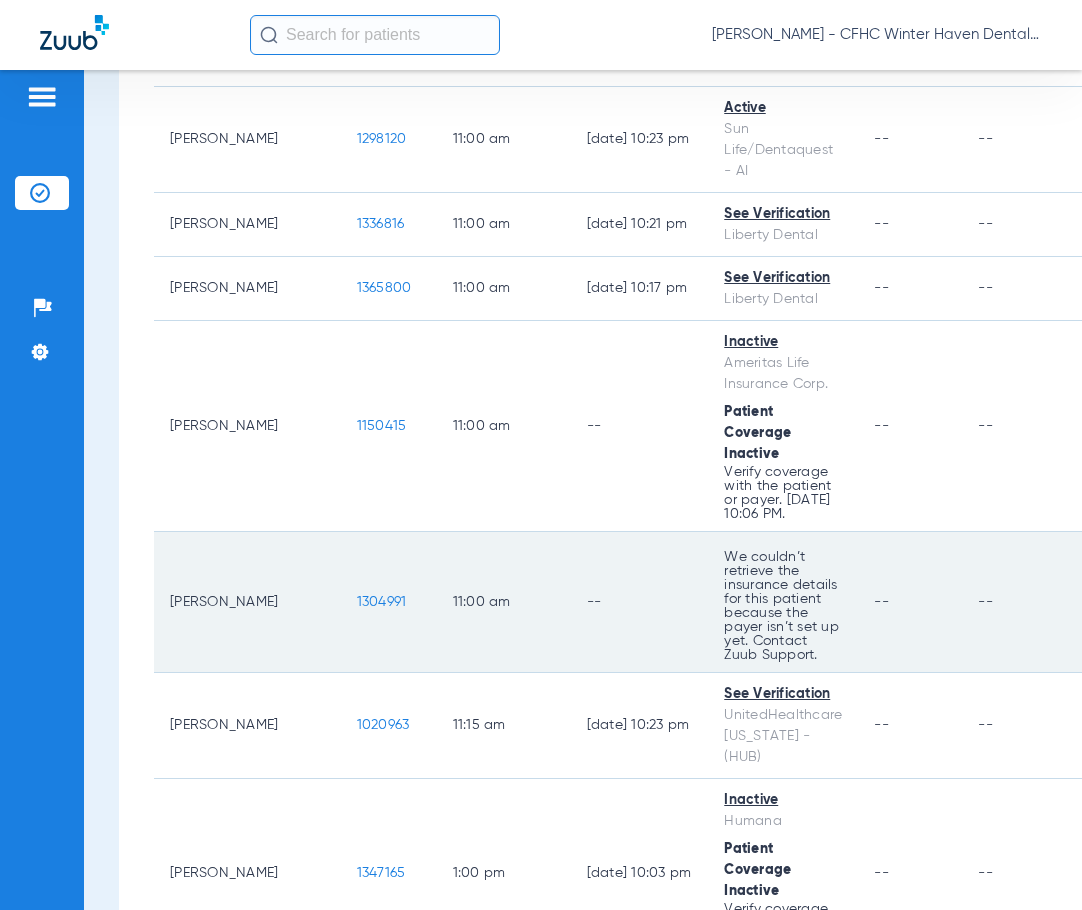 scroll, scrollTop: 2500, scrollLeft: 0, axis: vertical 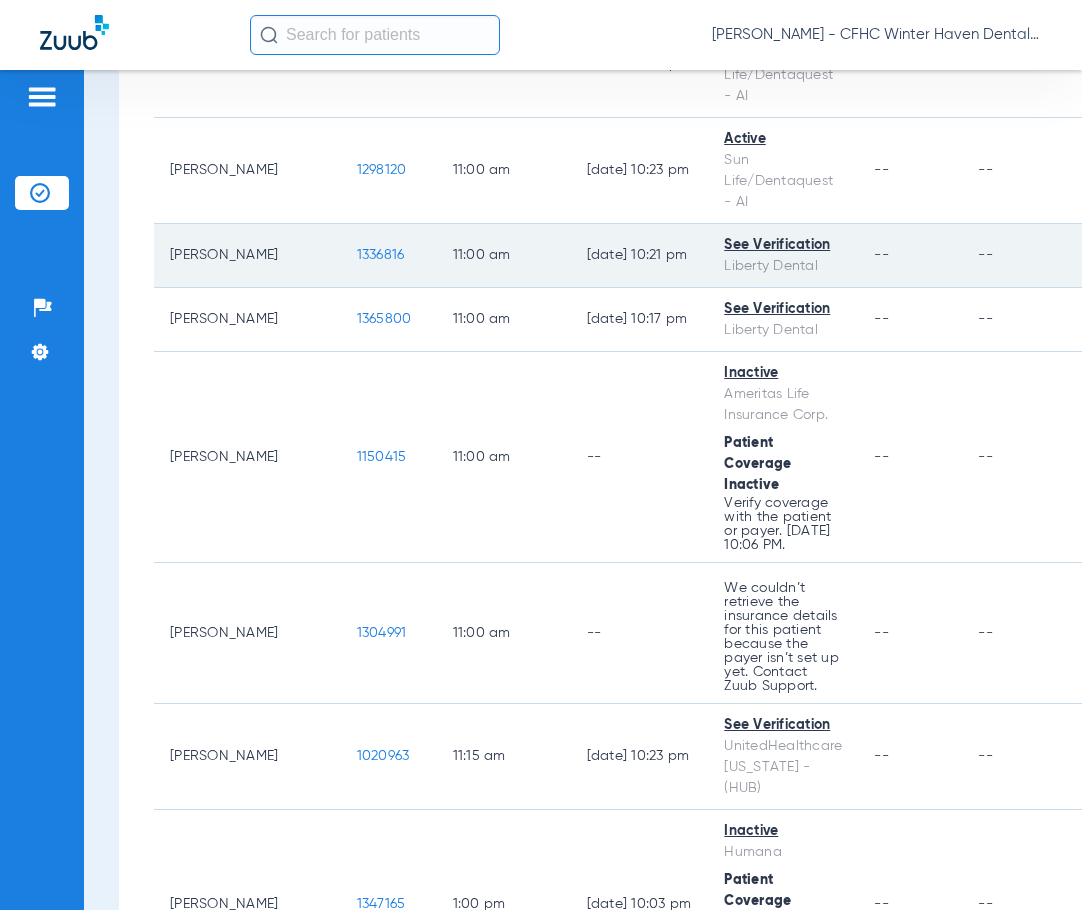 click on "1336816" 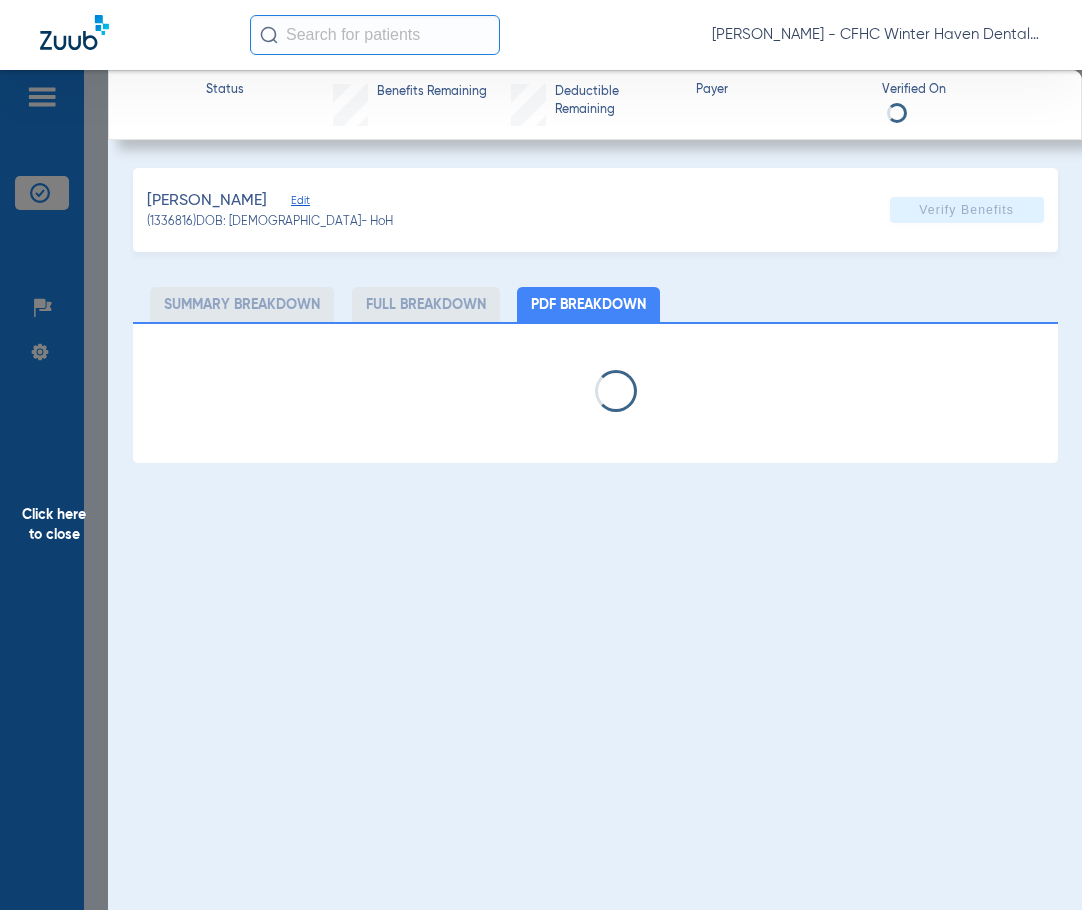 select on "page-width" 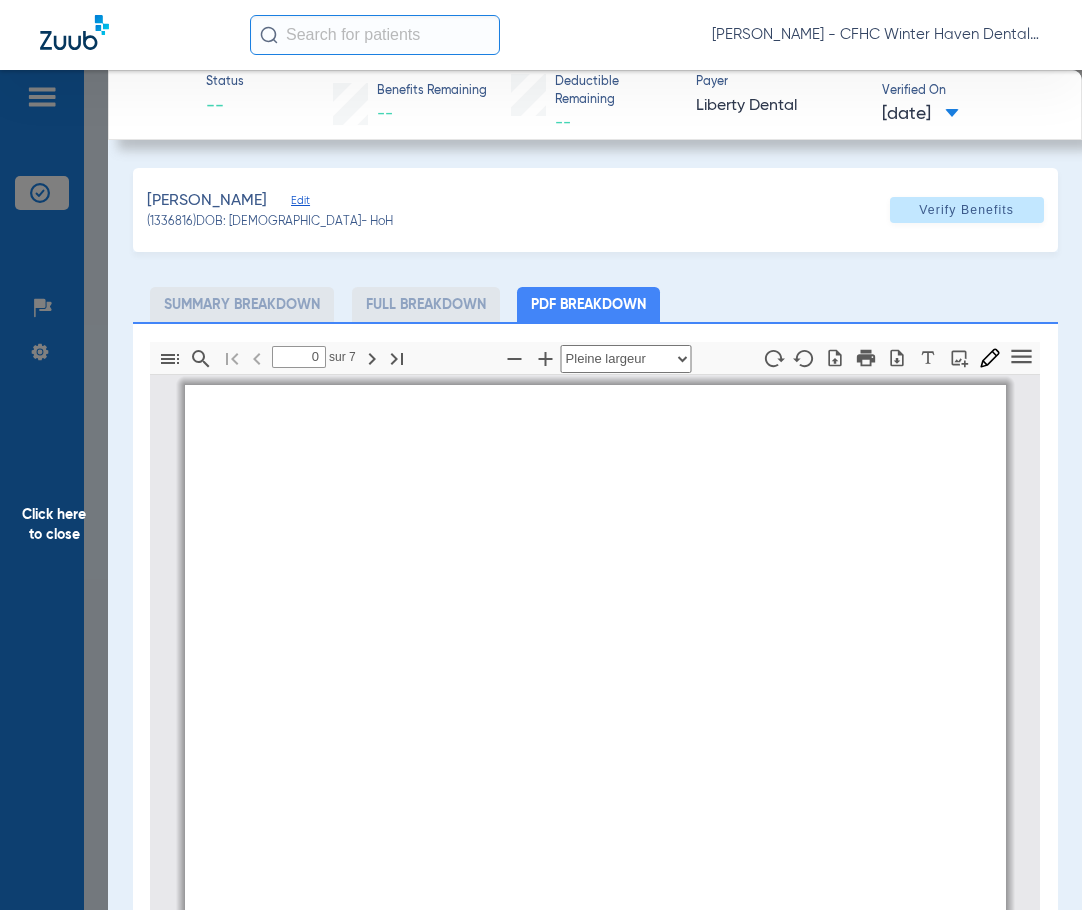 type on "1" 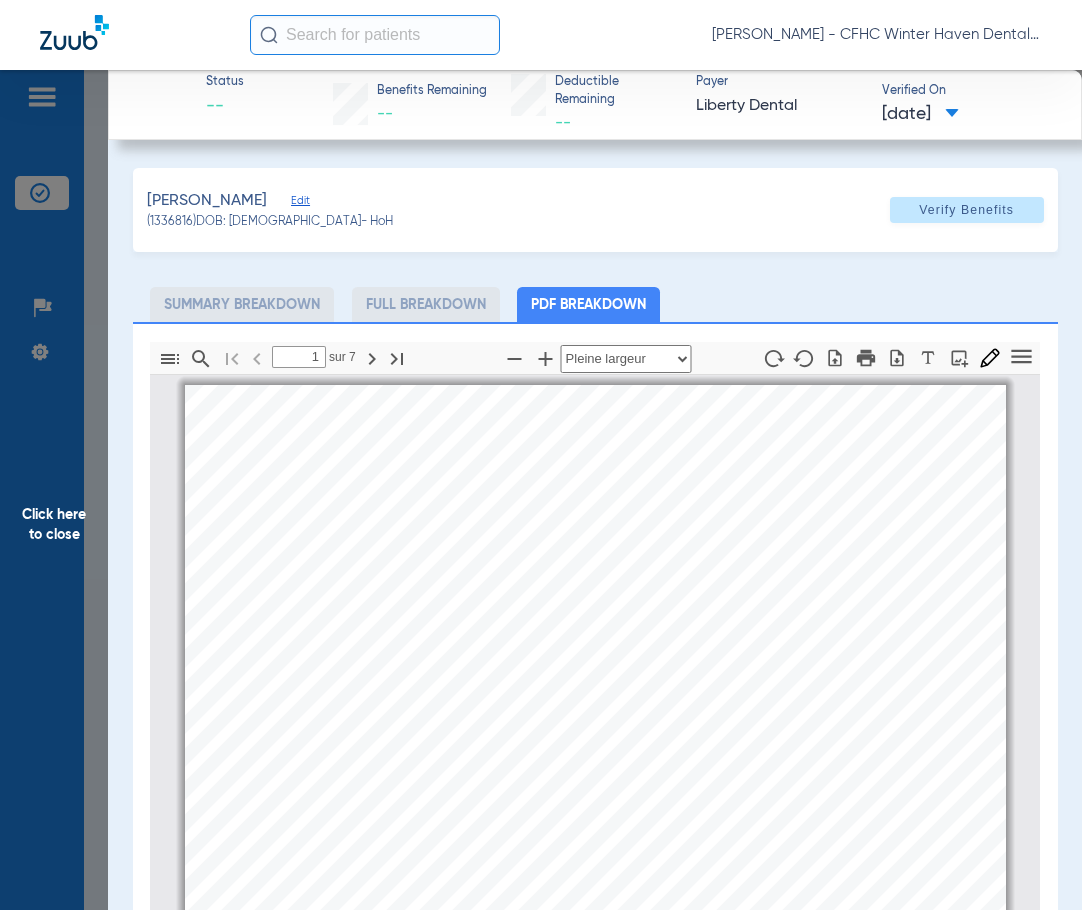 scroll, scrollTop: 10, scrollLeft: 0, axis: vertical 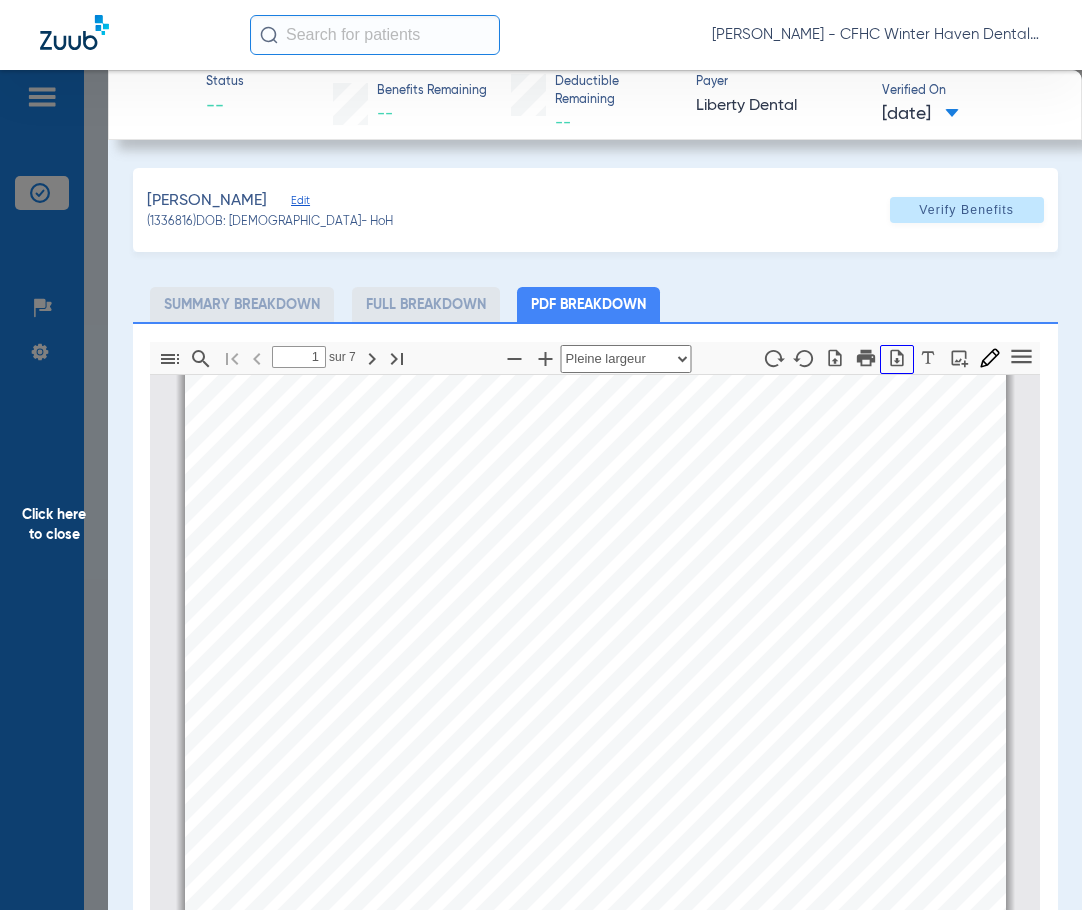 click 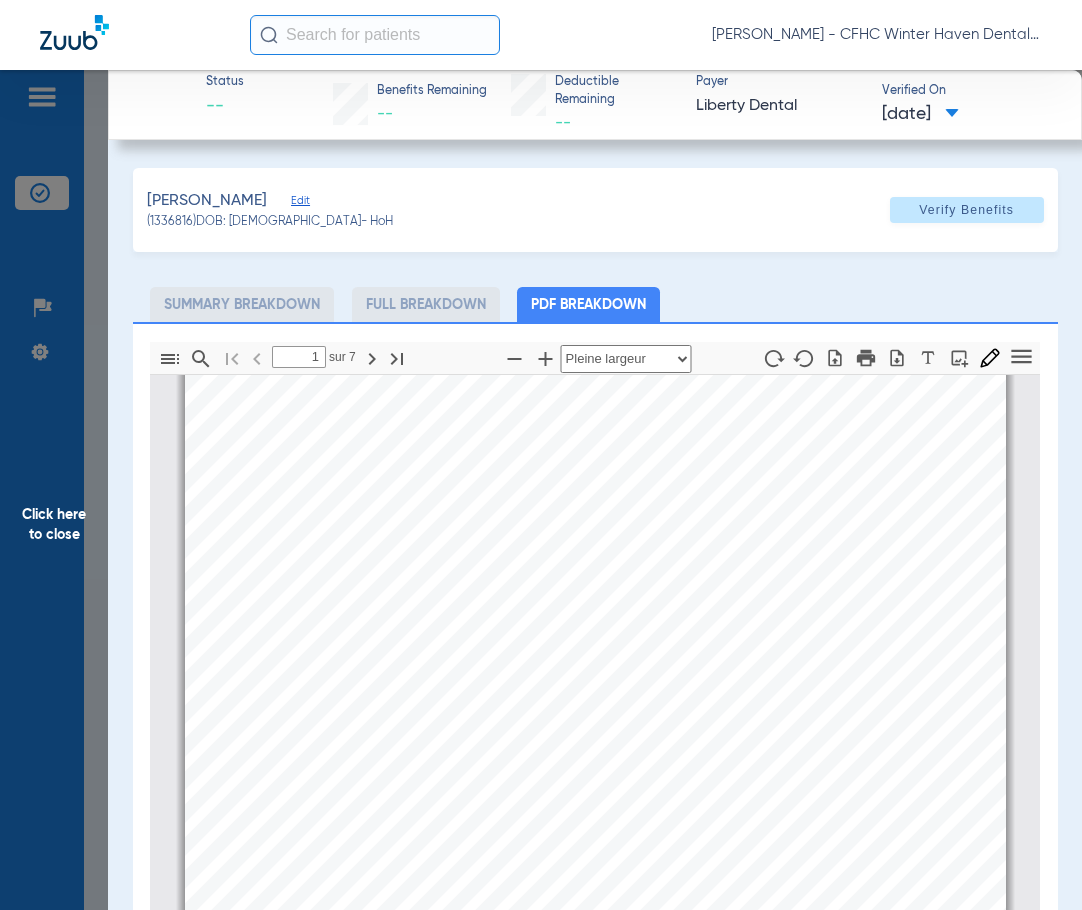 click on "Click here to close" 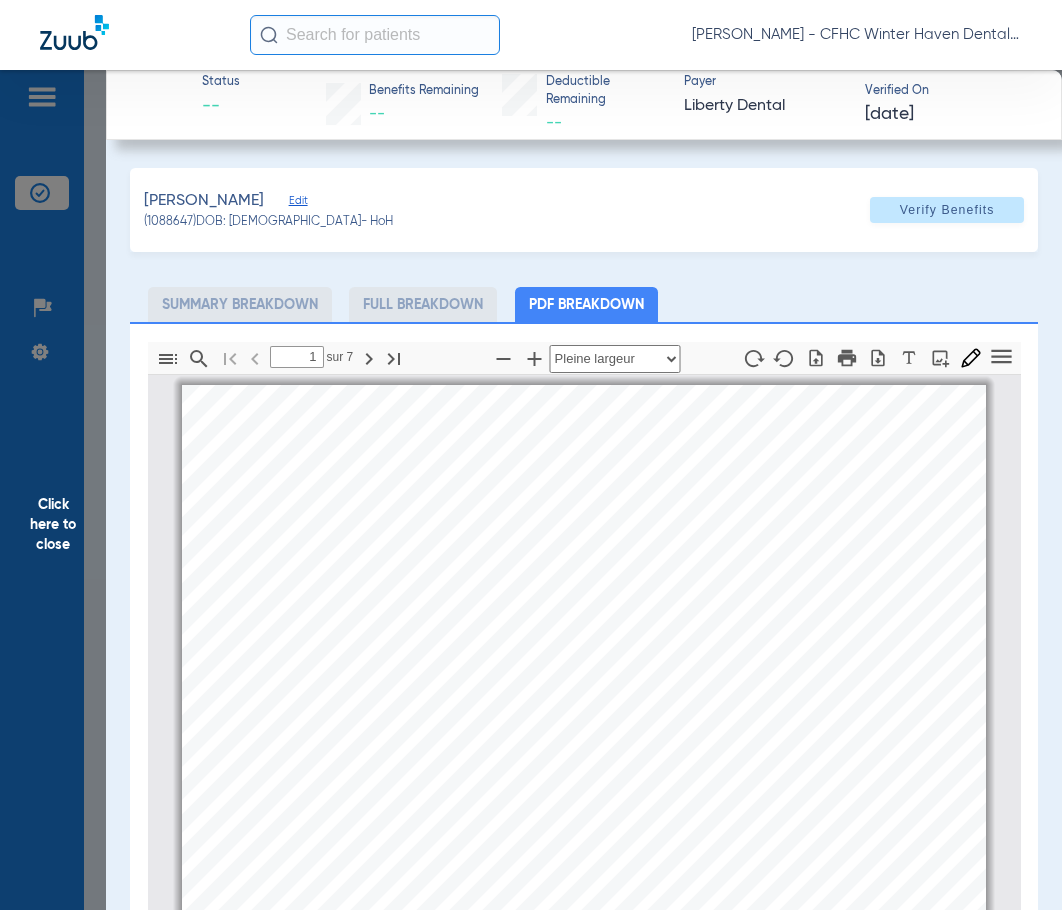 select on "page-width" 